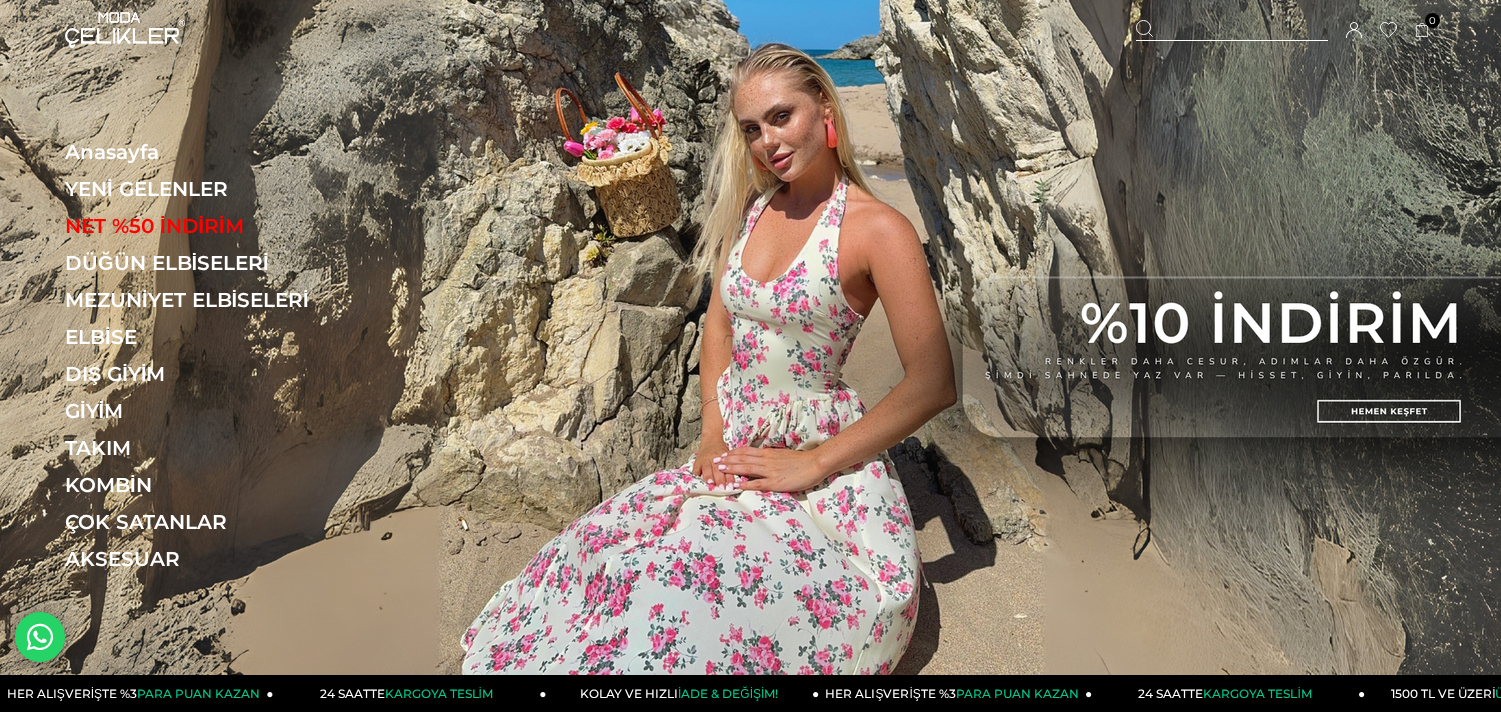 scroll, scrollTop: 0, scrollLeft: 0, axis: both 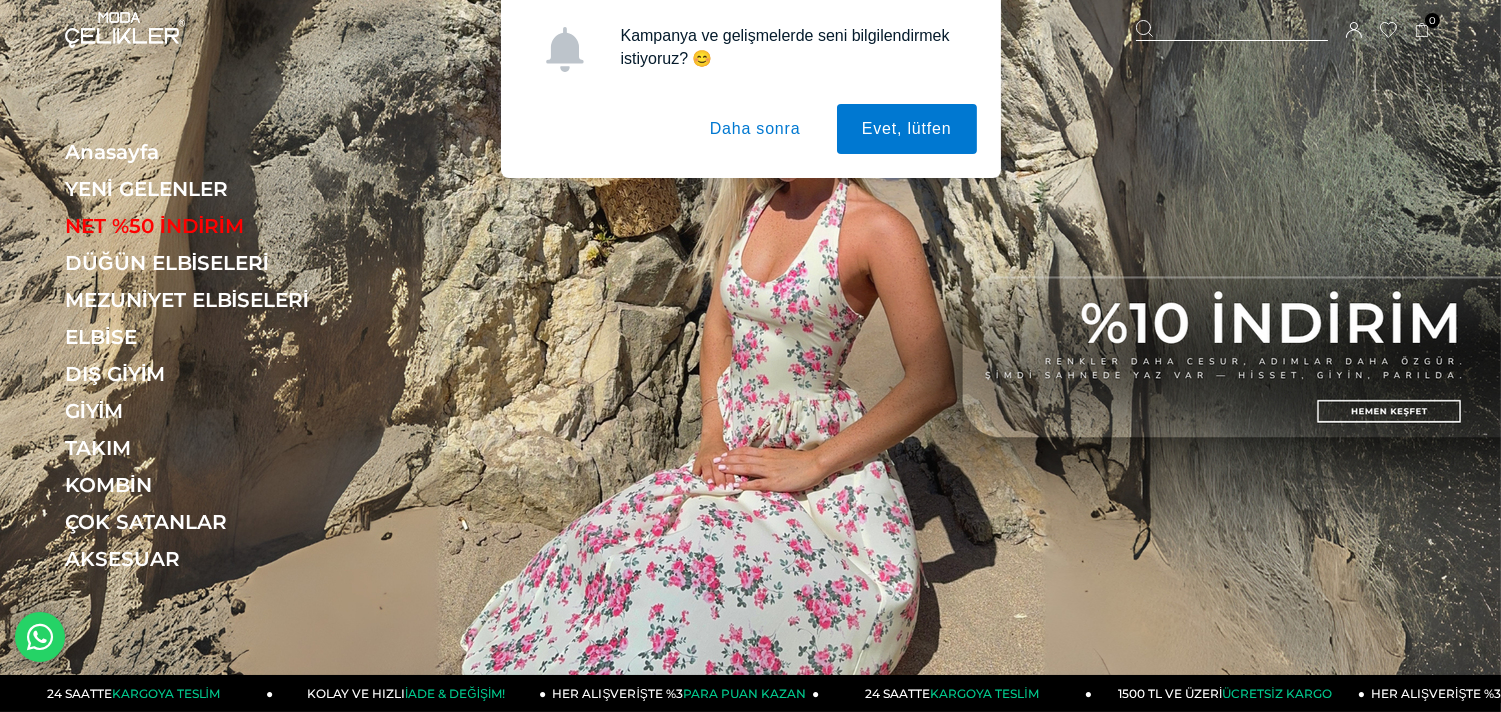click on "Daha sonra" at bounding box center [755, 129] 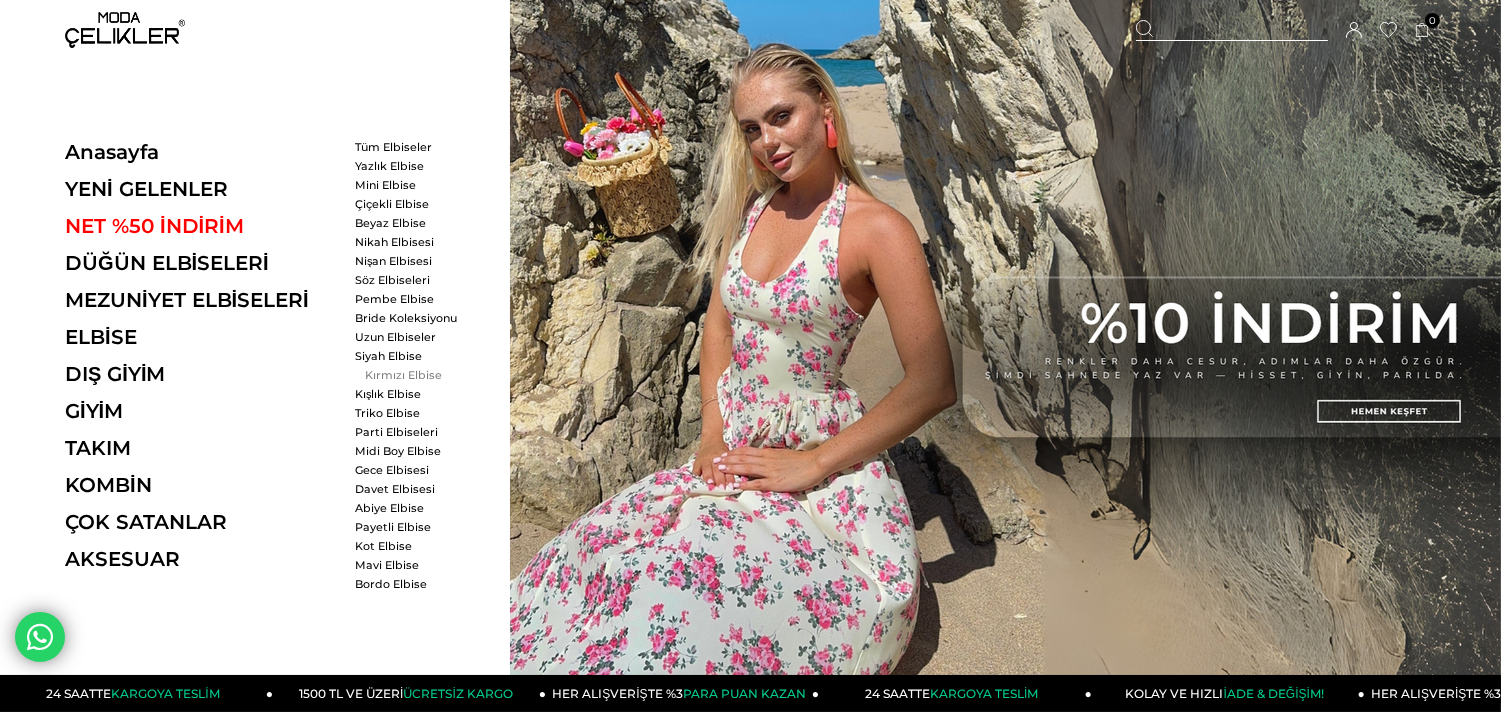 click on "Kırmızı Elbise" at bounding box center [412, 375] 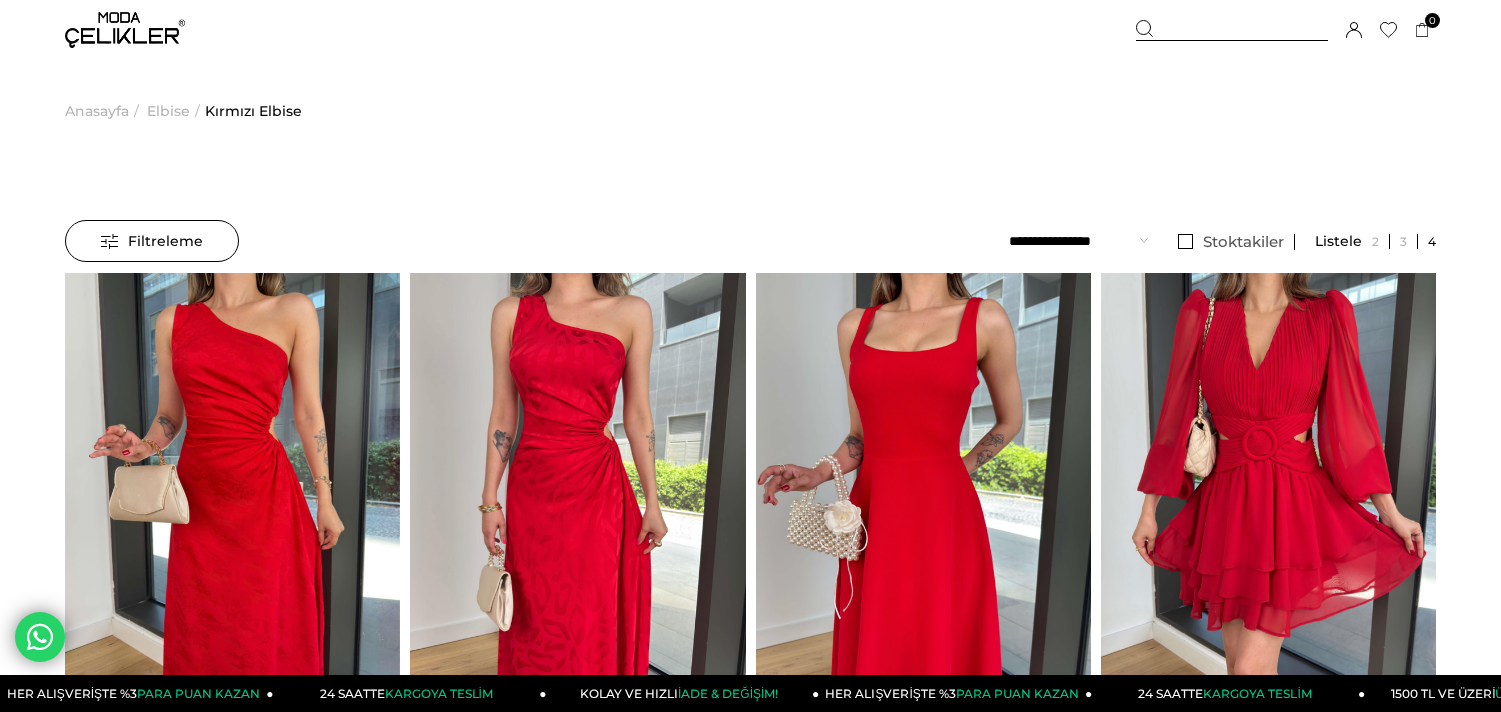 scroll, scrollTop: 0, scrollLeft: 0, axis: both 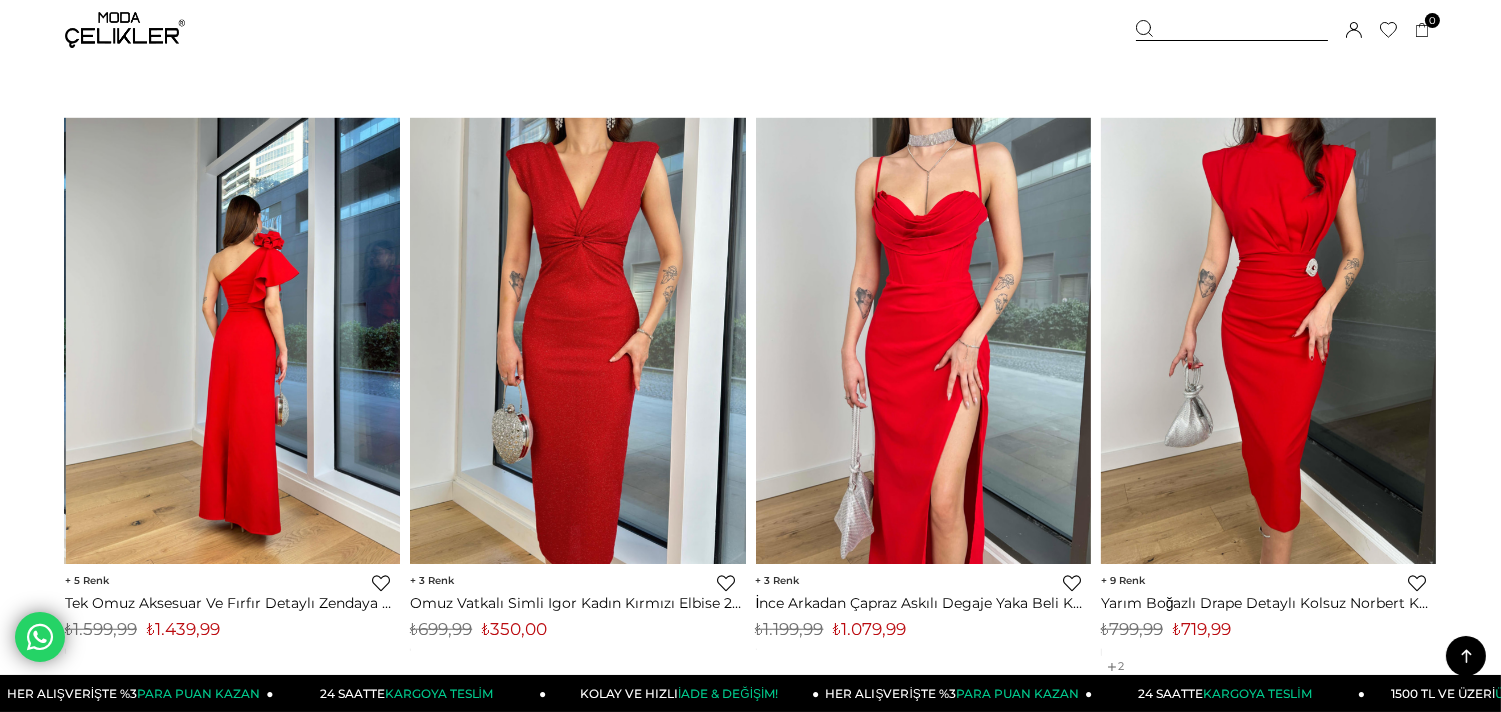 click at bounding box center [-102, 341] 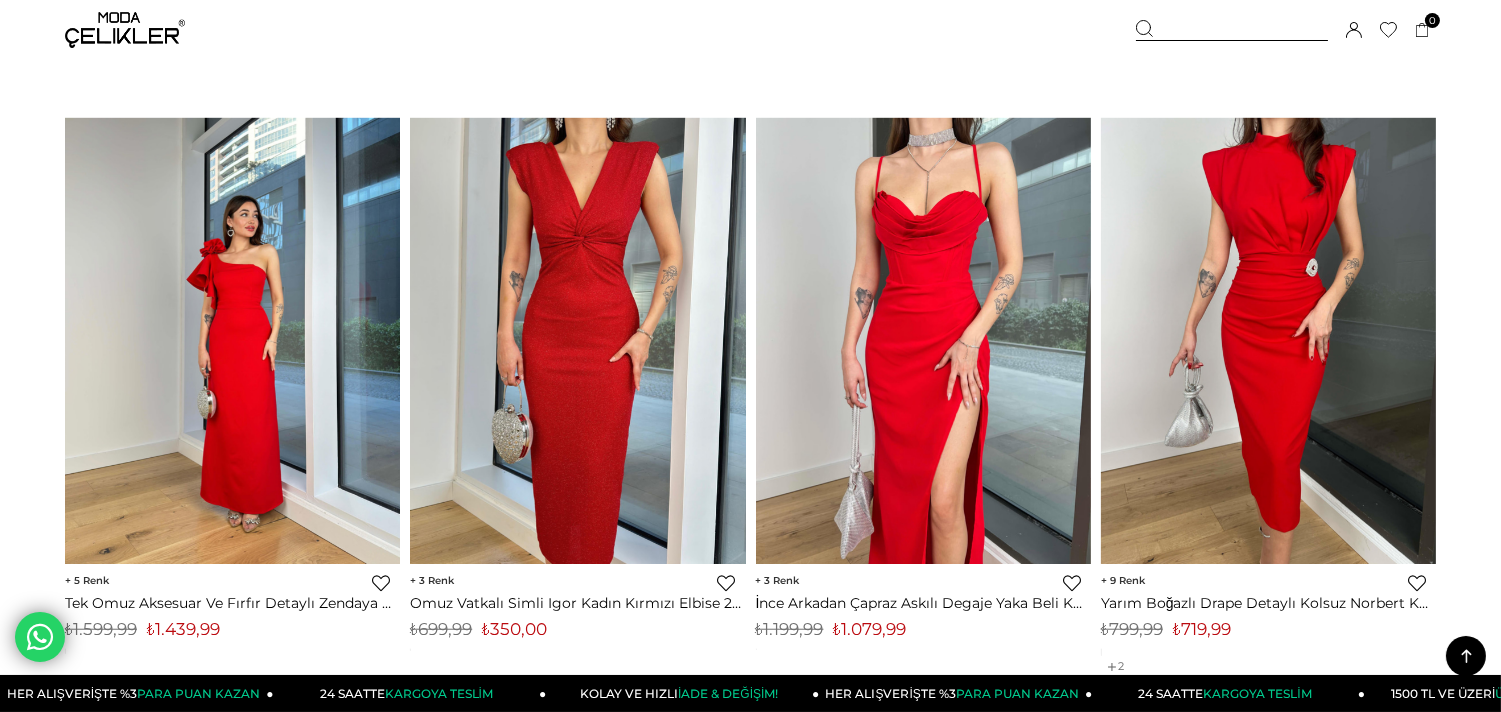 drag, startPoint x: 282, startPoint y: 316, endPoint x: 307, endPoint y: 307, distance: 26.57066 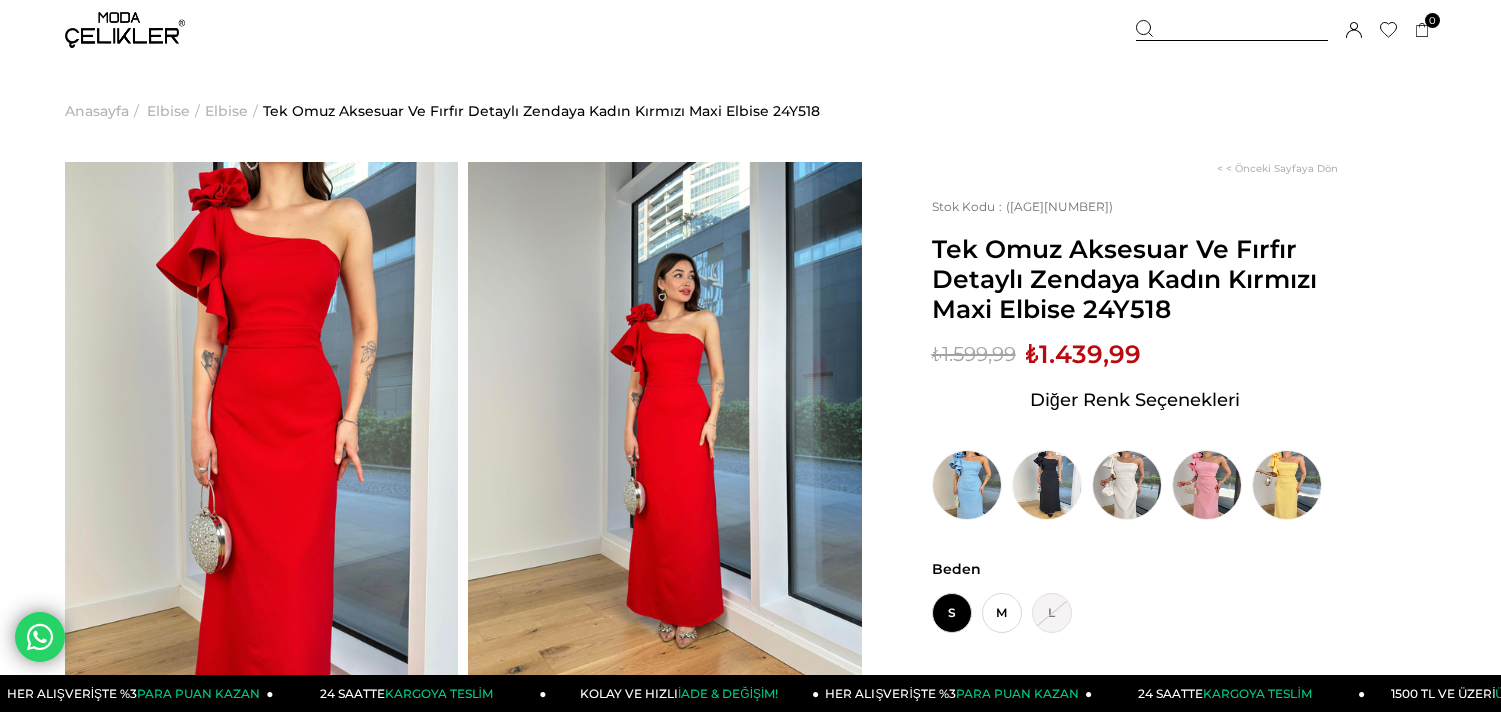 scroll, scrollTop: 0, scrollLeft: 0, axis: both 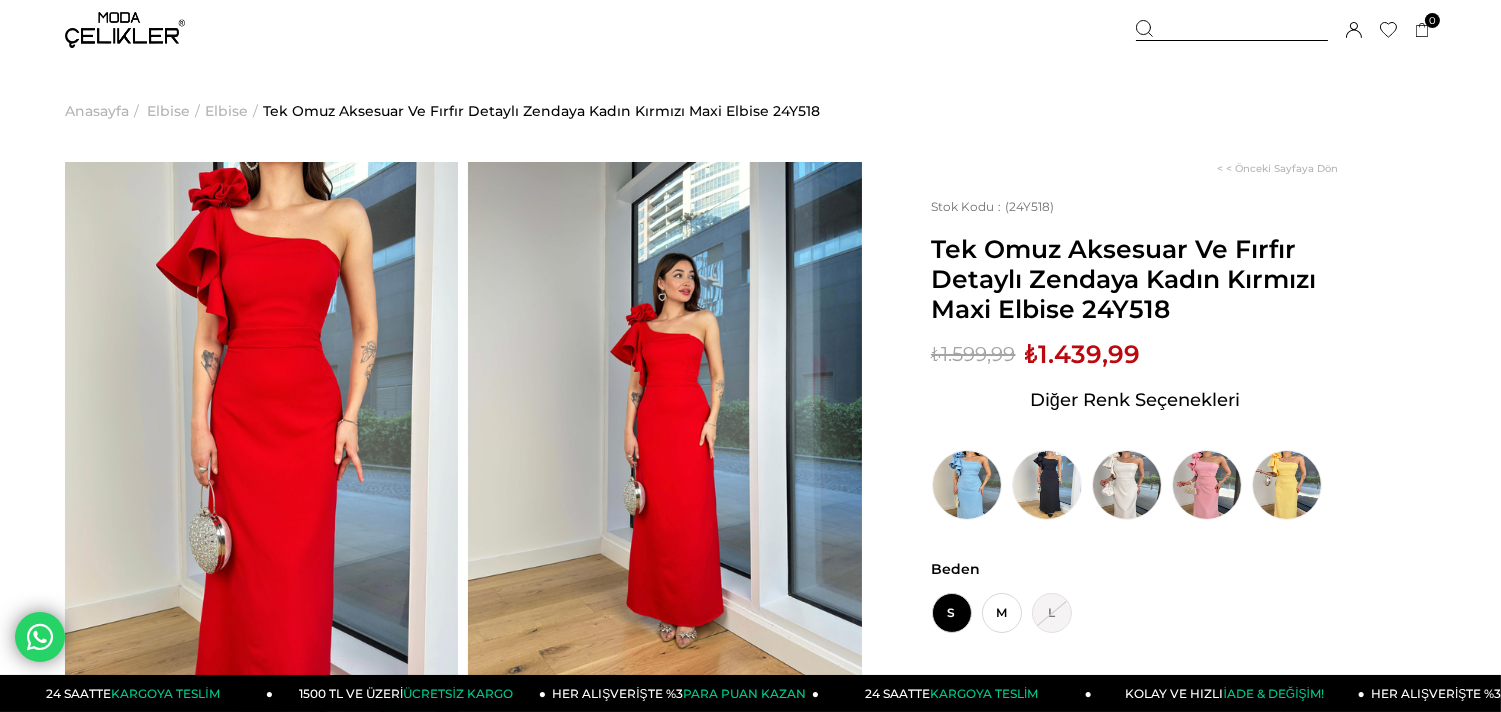 click at bounding box center [261, 424] 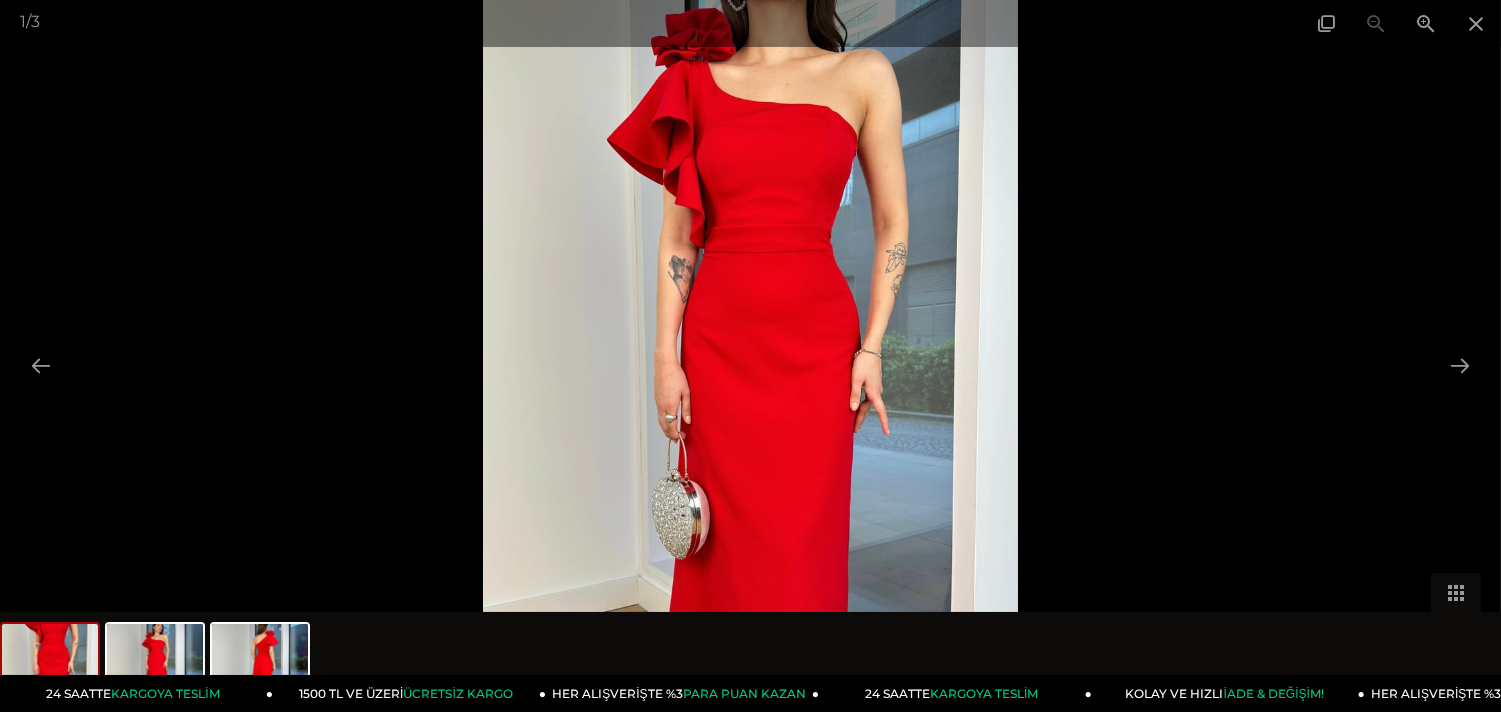 click at bounding box center [750, 356] 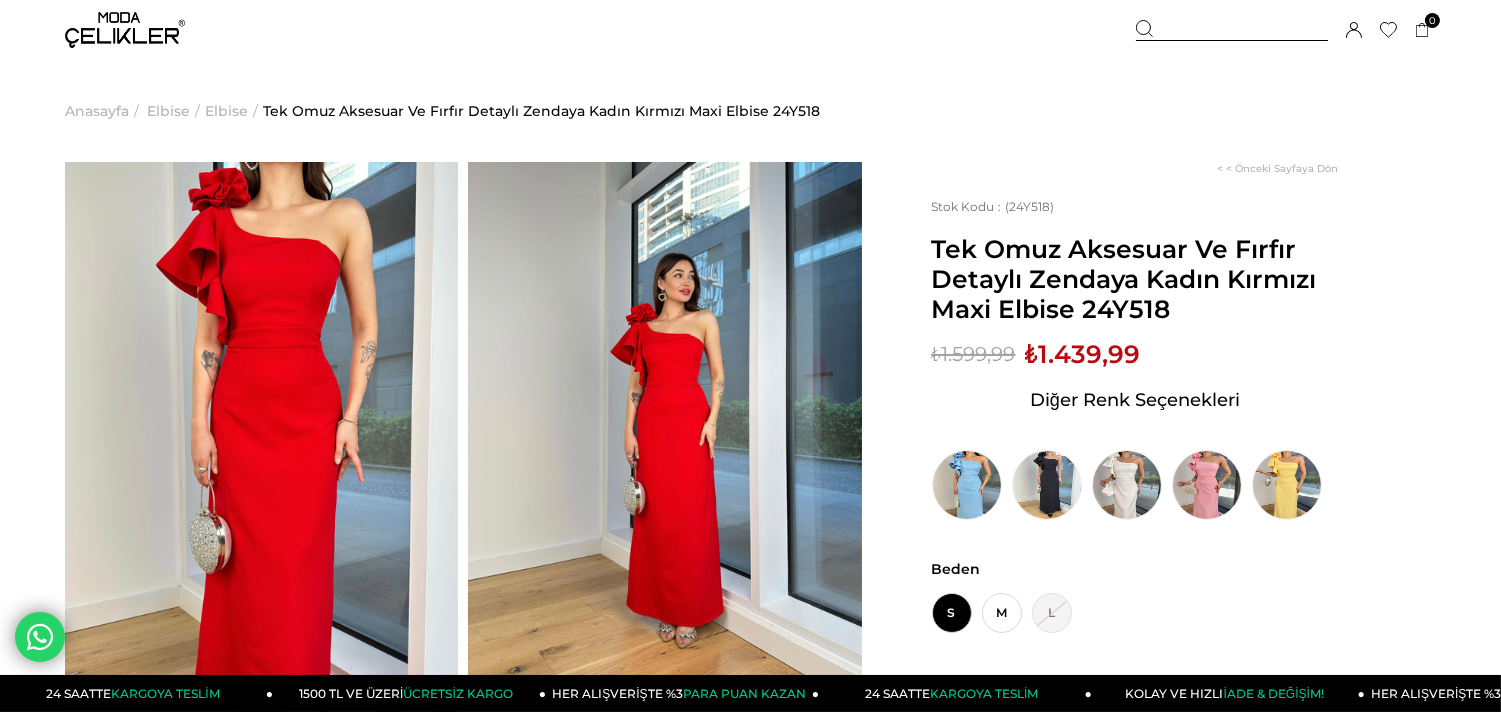 click at bounding box center (261, 424) 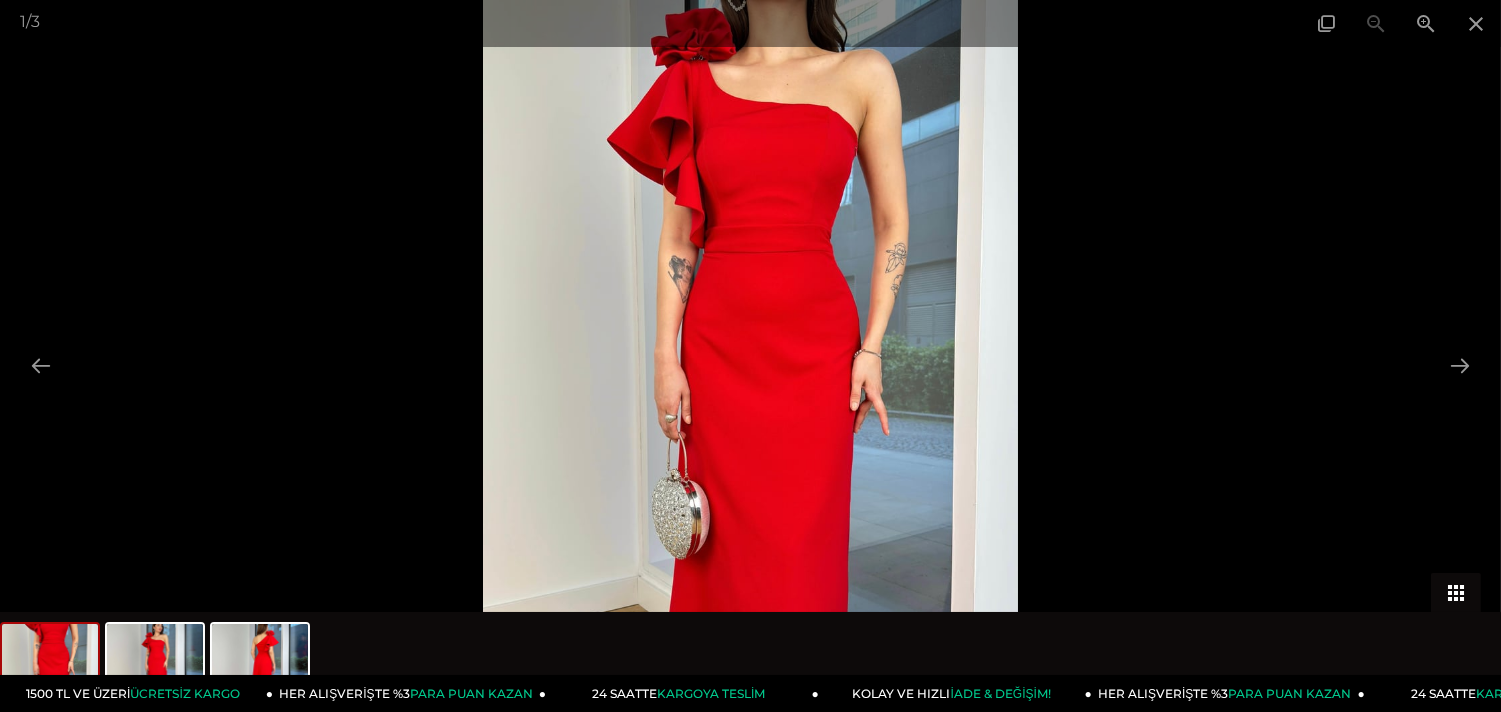 click at bounding box center [1456, 592] 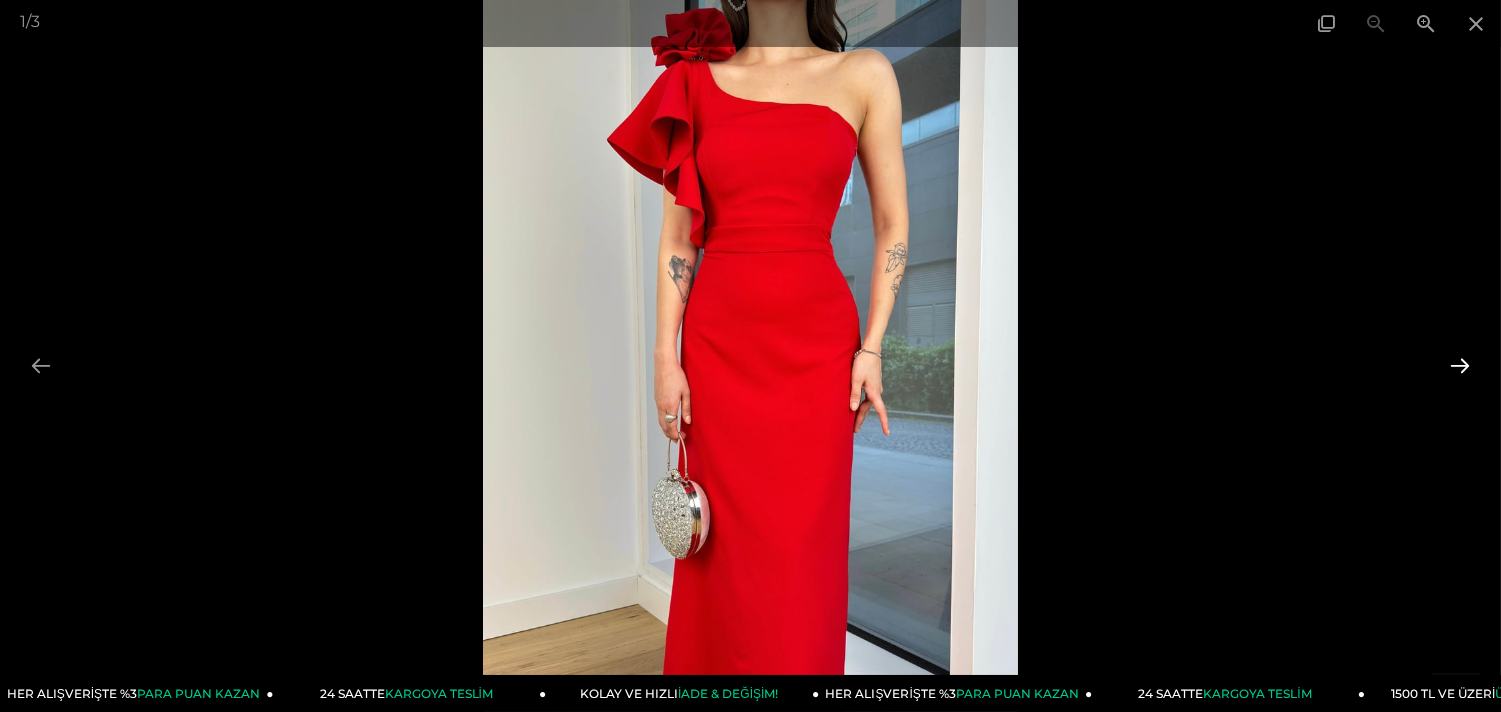 click at bounding box center (1460, 365) 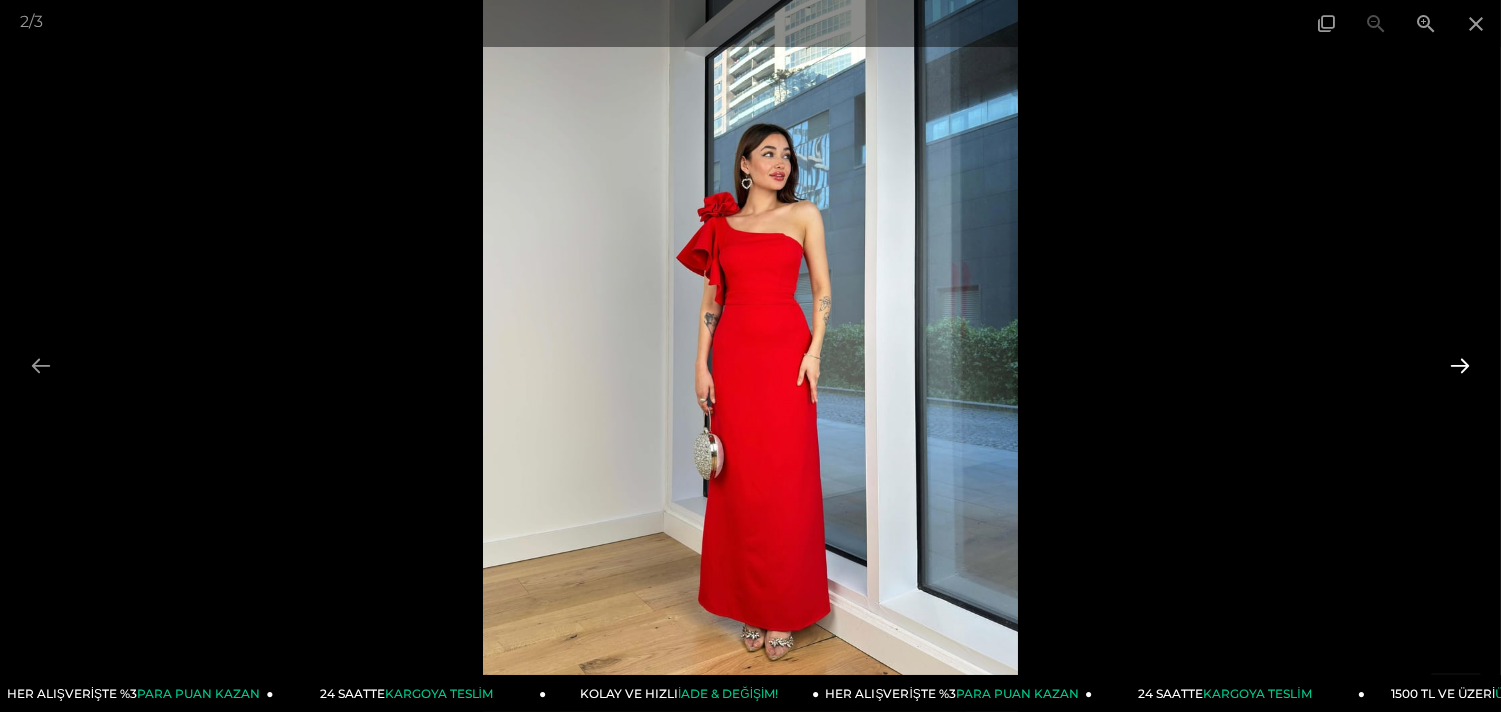 click at bounding box center [1460, 365] 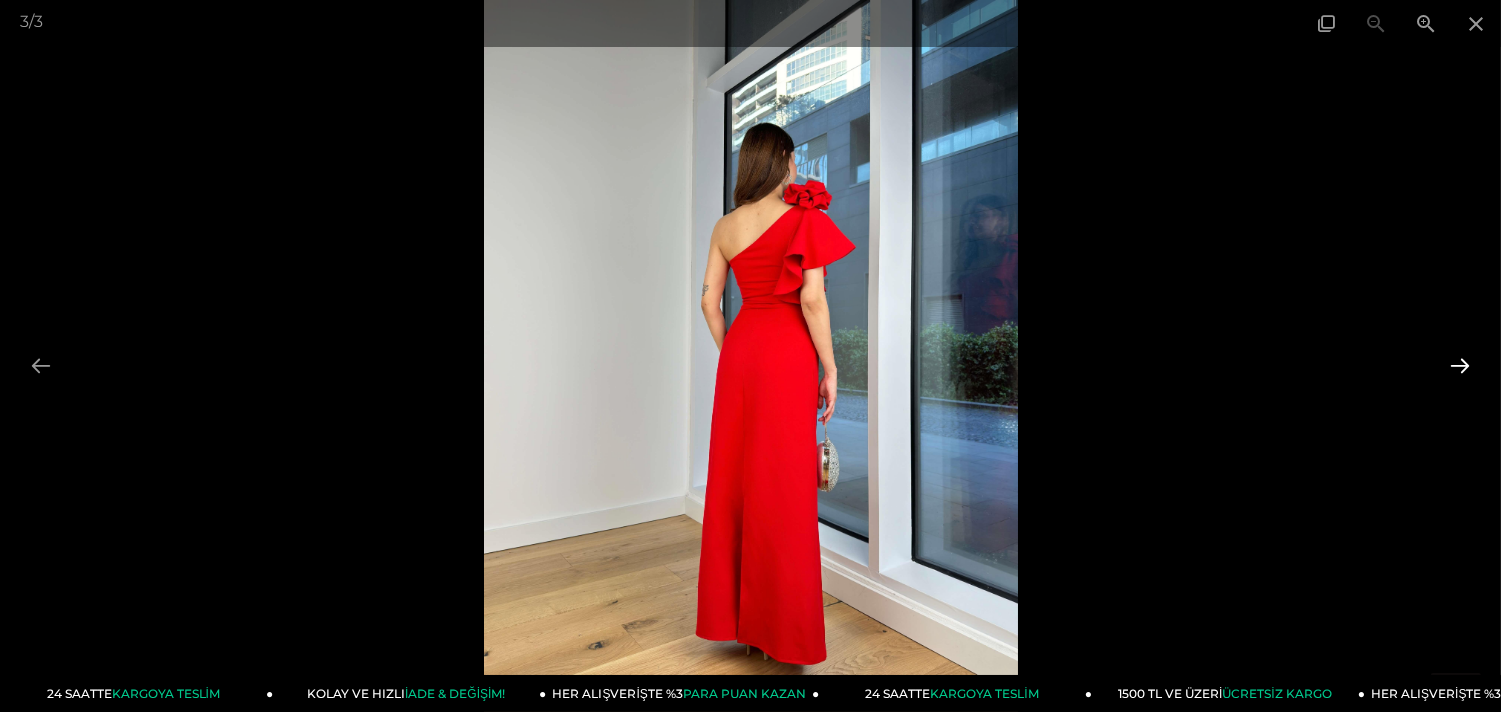 click at bounding box center (1460, 365) 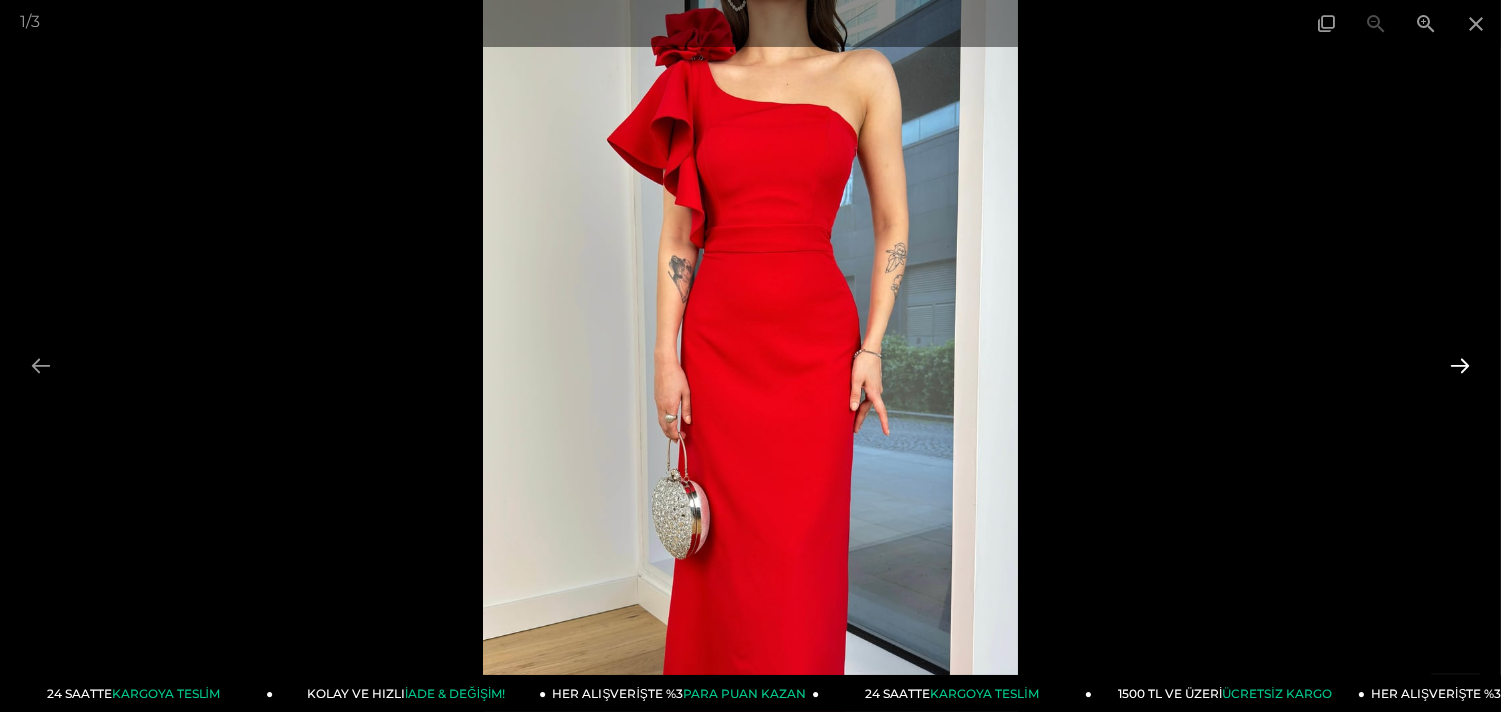 click at bounding box center [1460, 365] 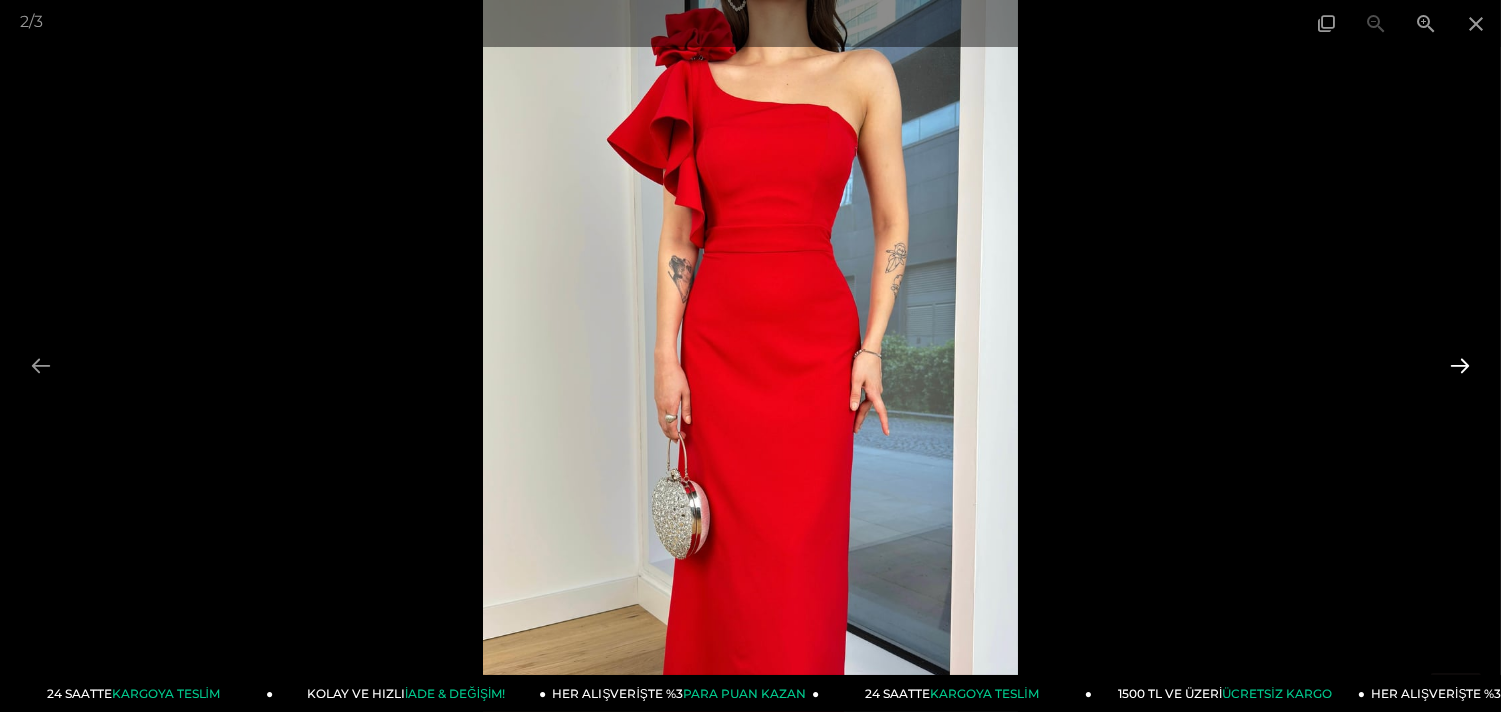 click at bounding box center (1460, 365) 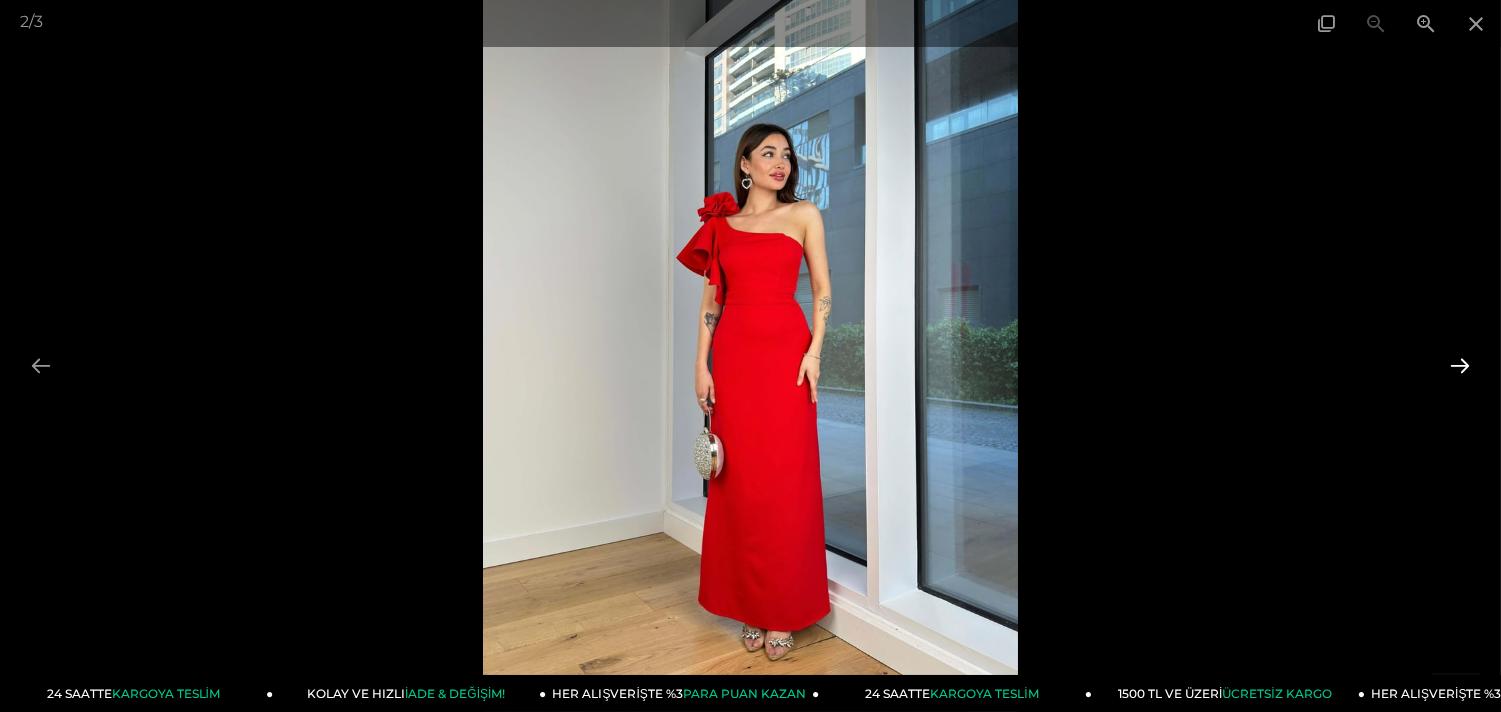 click at bounding box center (1460, 365) 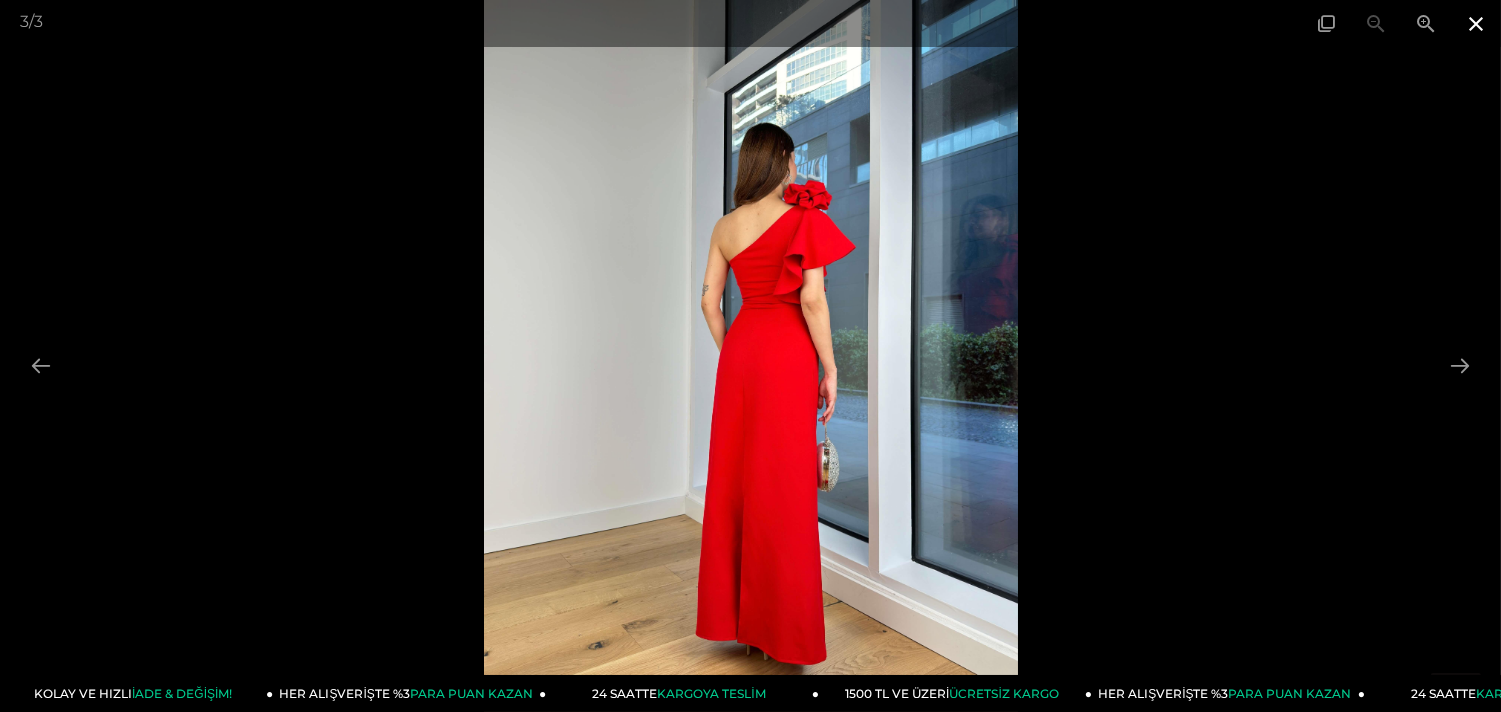 click at bounding box center [1476, 23] 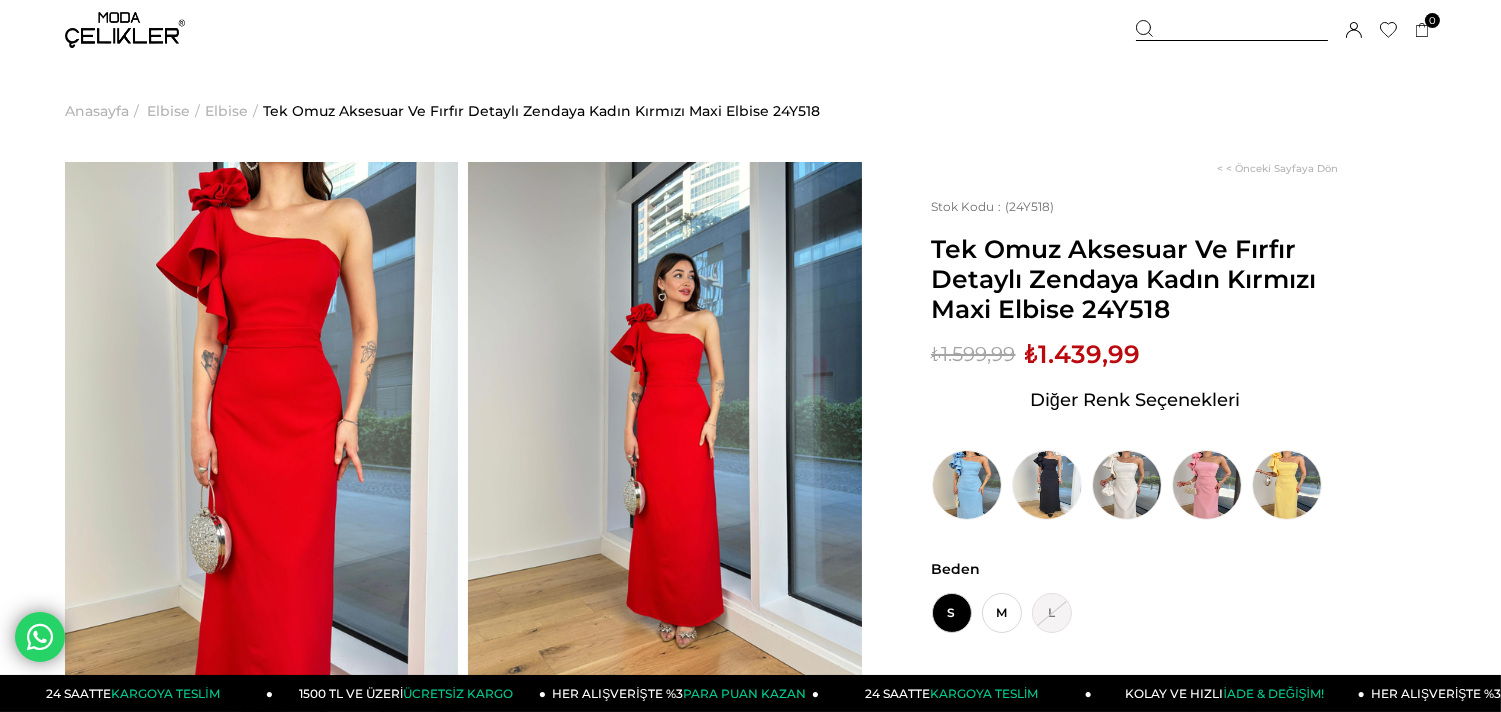 click on "Anasayfa
>
Elbise  >
Elbise  >
Tek Omuz Aksesuar Ve Fırfır Detaylı Zendaya Kadın Kırmızı Maxi  Elbise 24Y518" at bounding box center (750, 111) 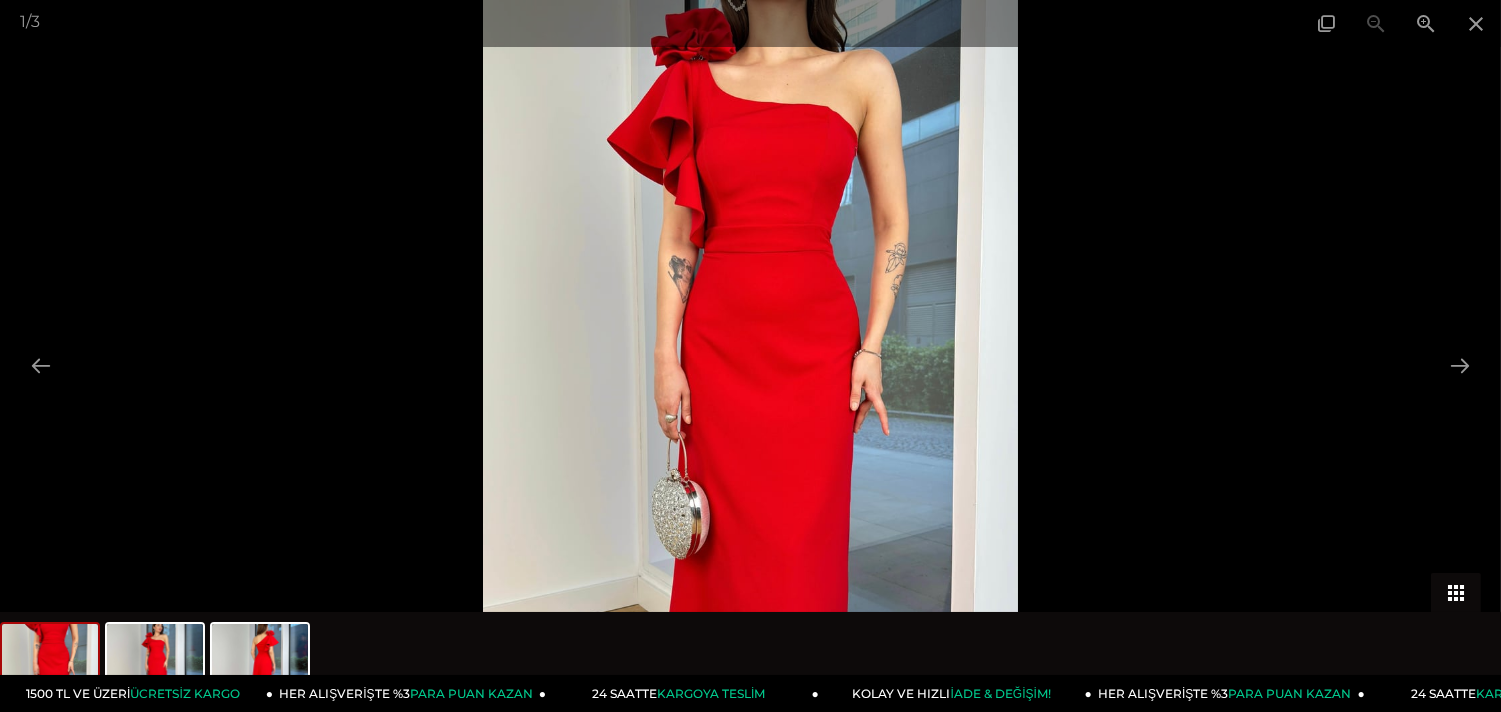 click at bounding box center (1456, 592) 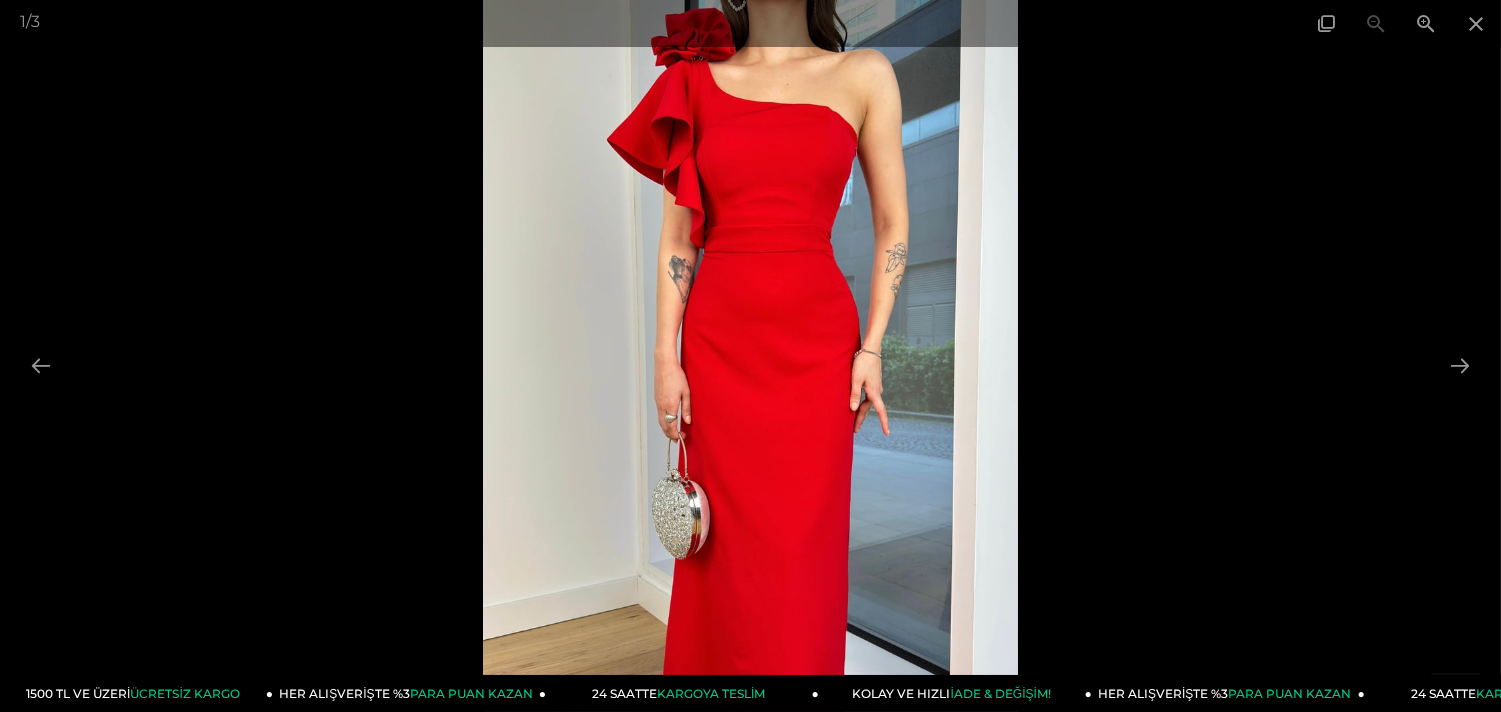 drag, startPoint x: 724, startPoint y: 471, endPoint x: 735, endPoint y: 335, distance: 136.44412 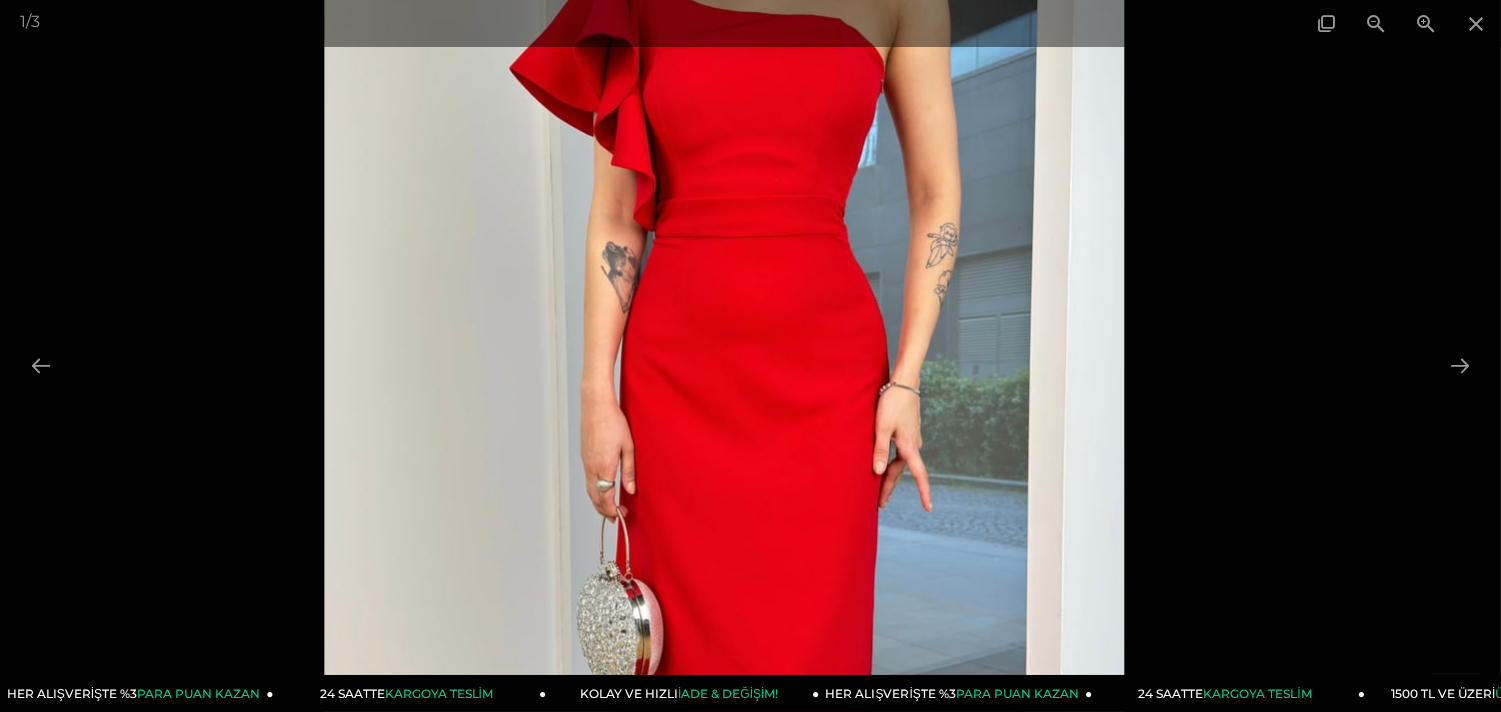 click at bounding box center (725, 392) 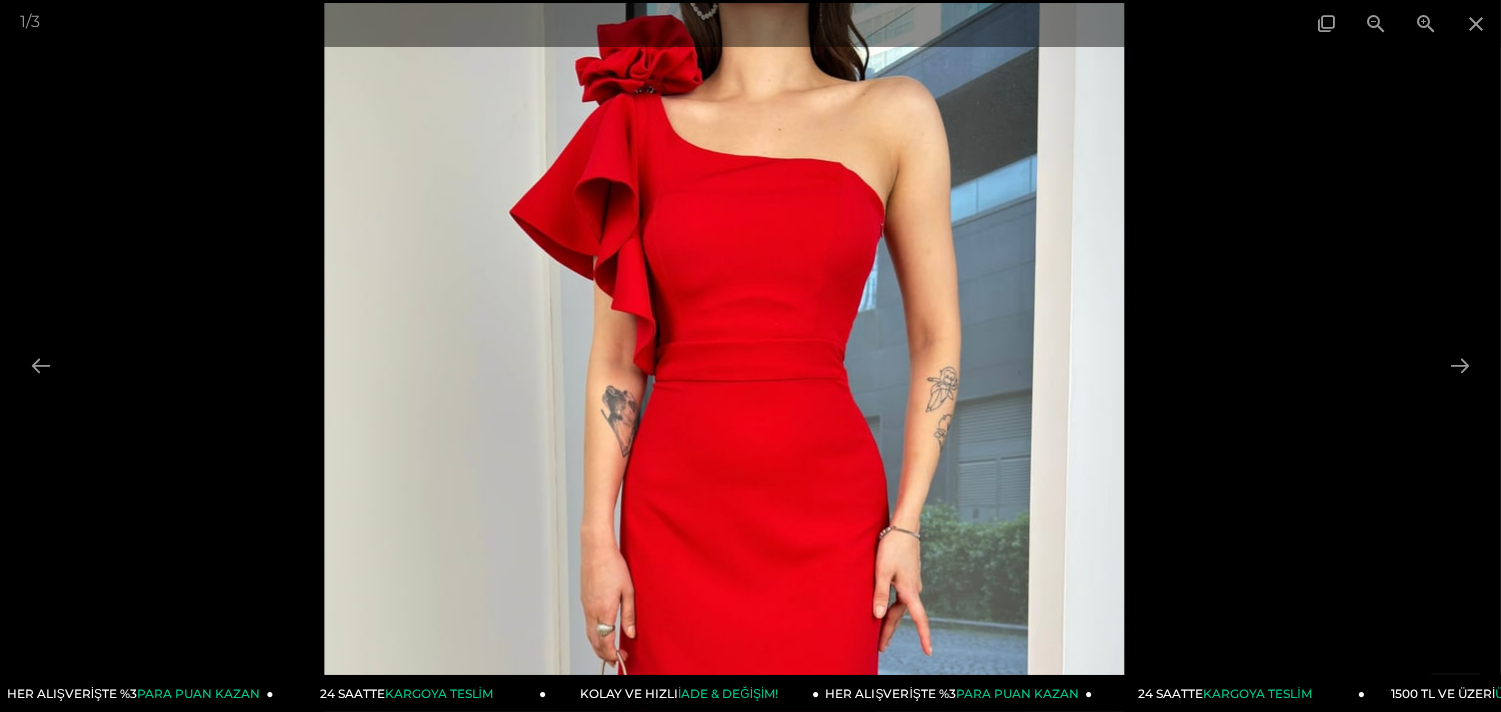 drag, startPoint x: 796, startPoint y: 358, endPoint x: 743, endPoint y: 502, distance: 153.4438 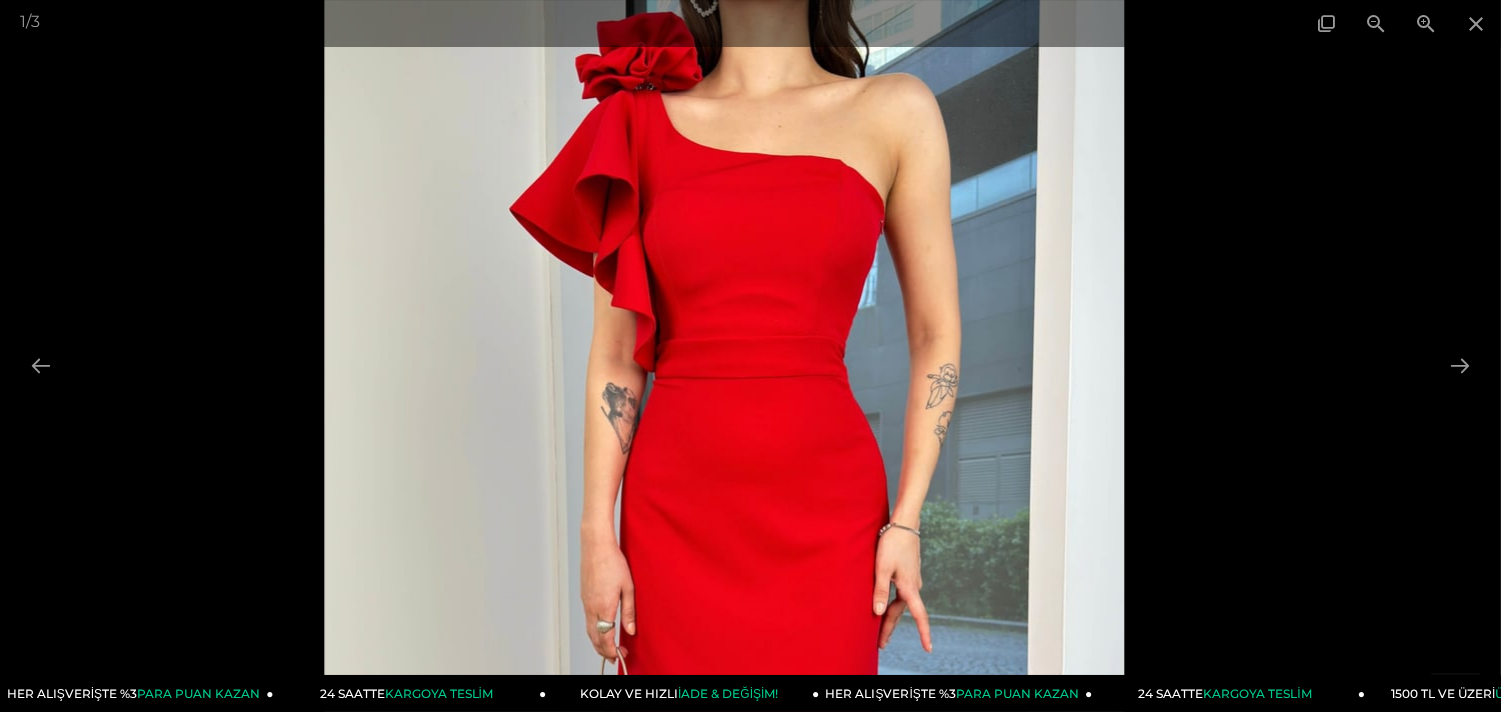 click at bounding box center (725, 533) 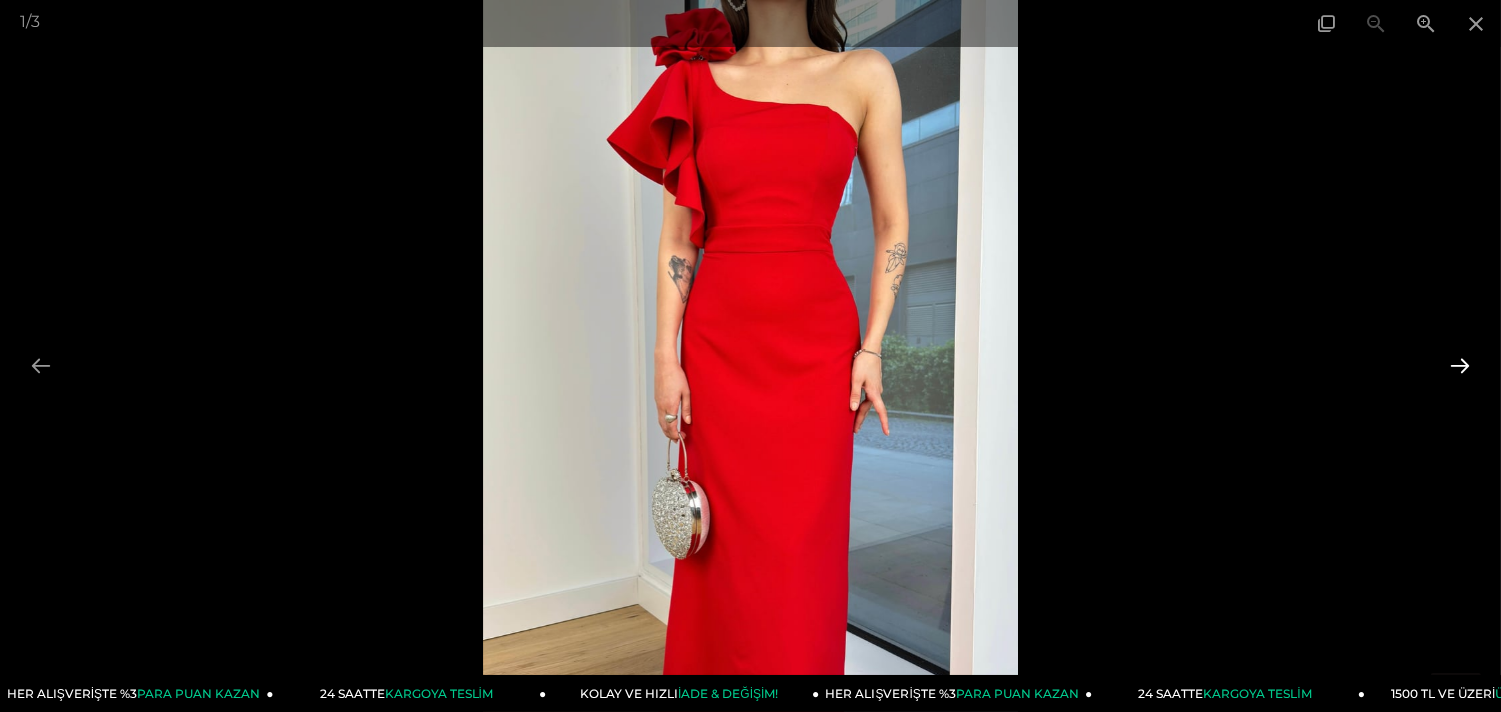 click at bounding box center [1460, 365] 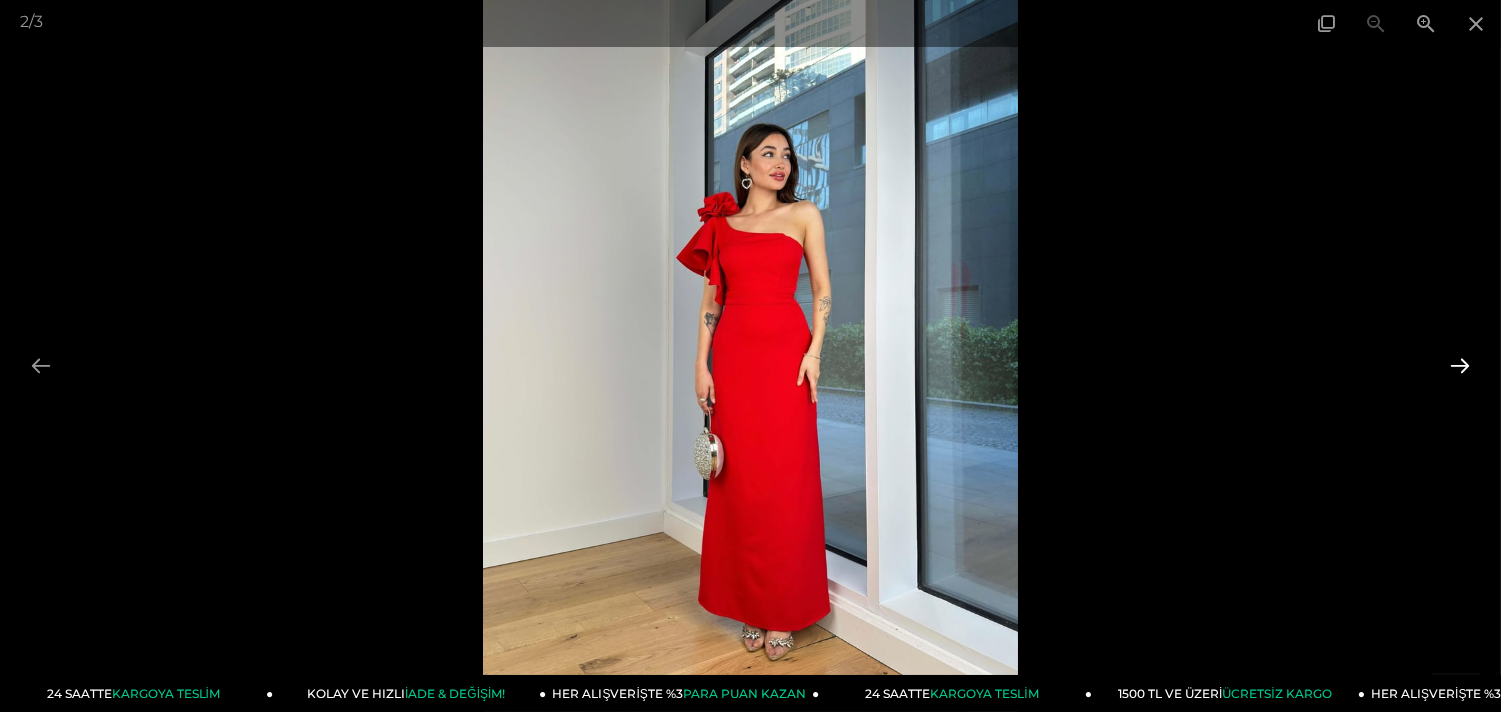 click at bounding box center (1460, 365) 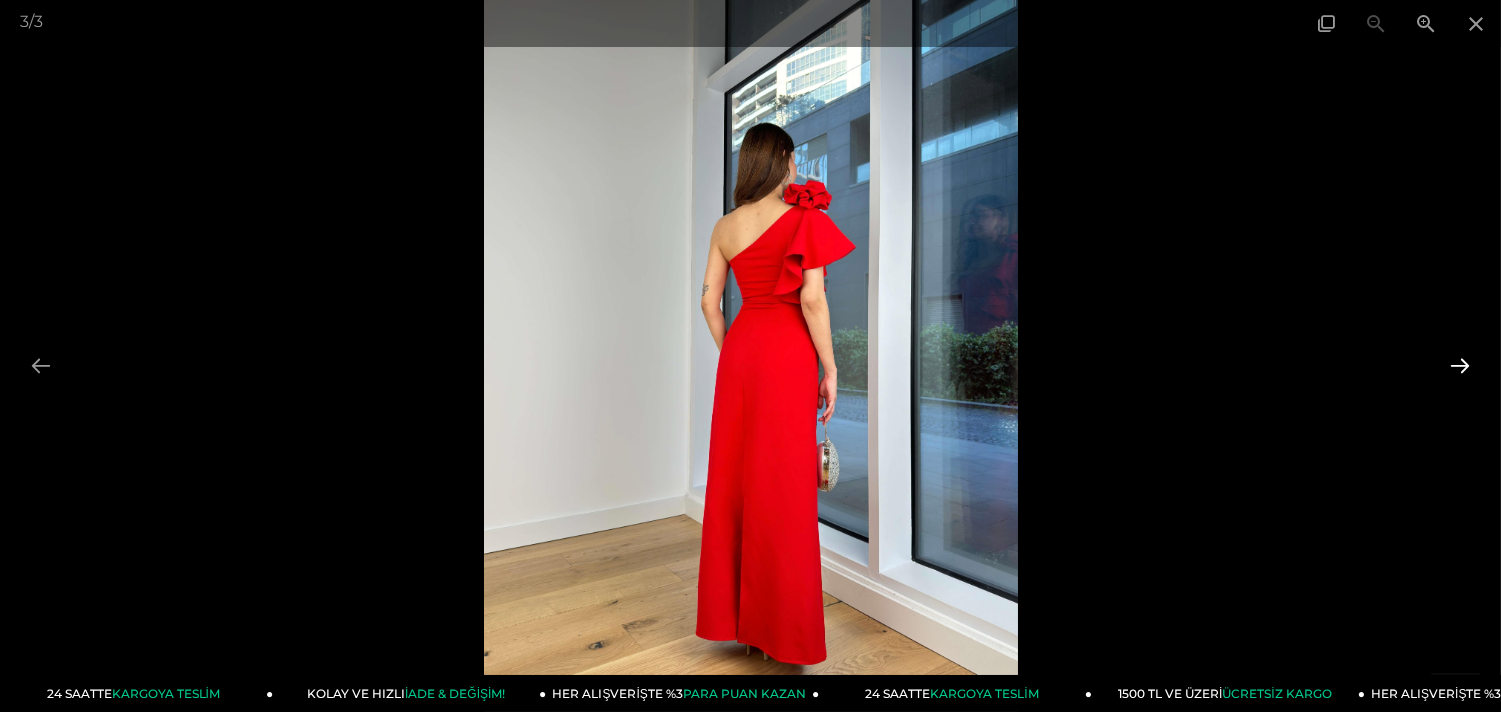 click at bounding box center [1460, 365] 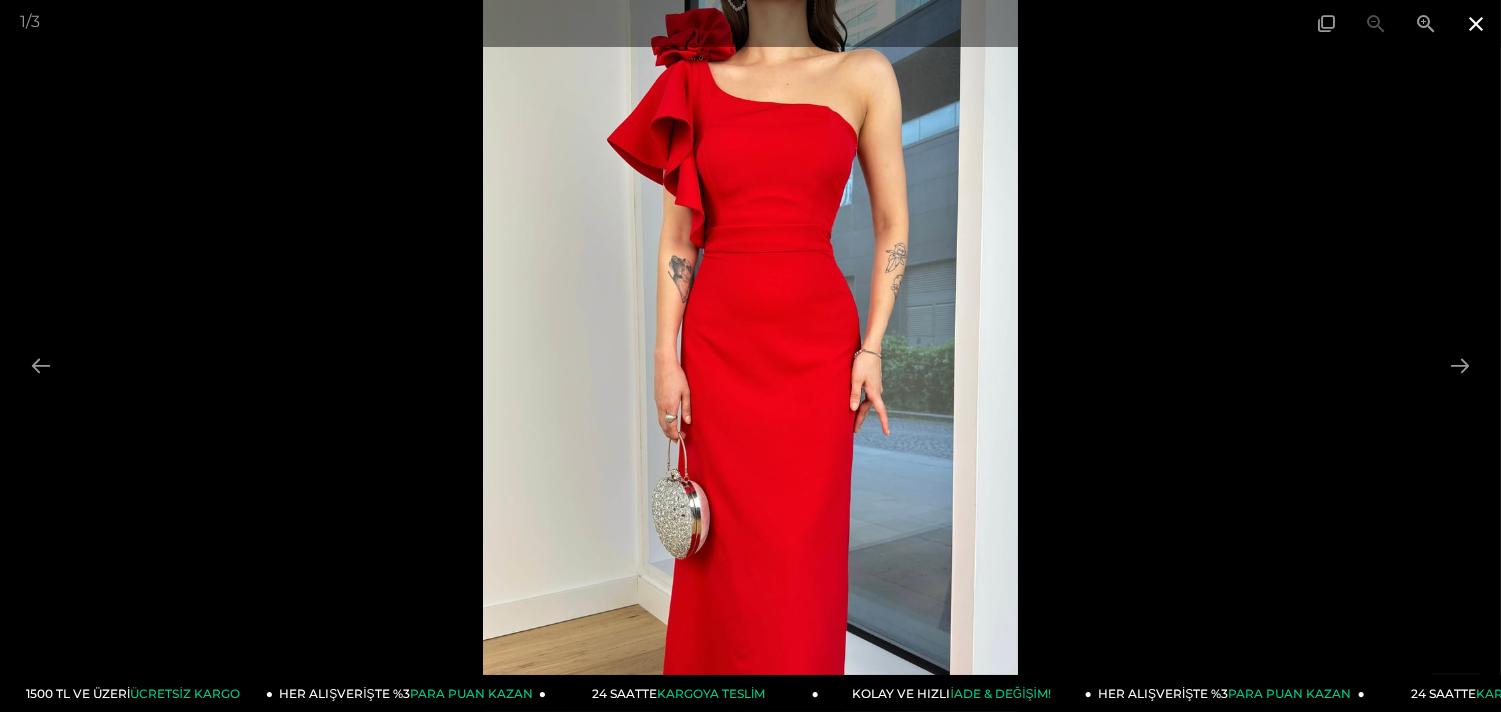 click at bounding box center (1476, 23) 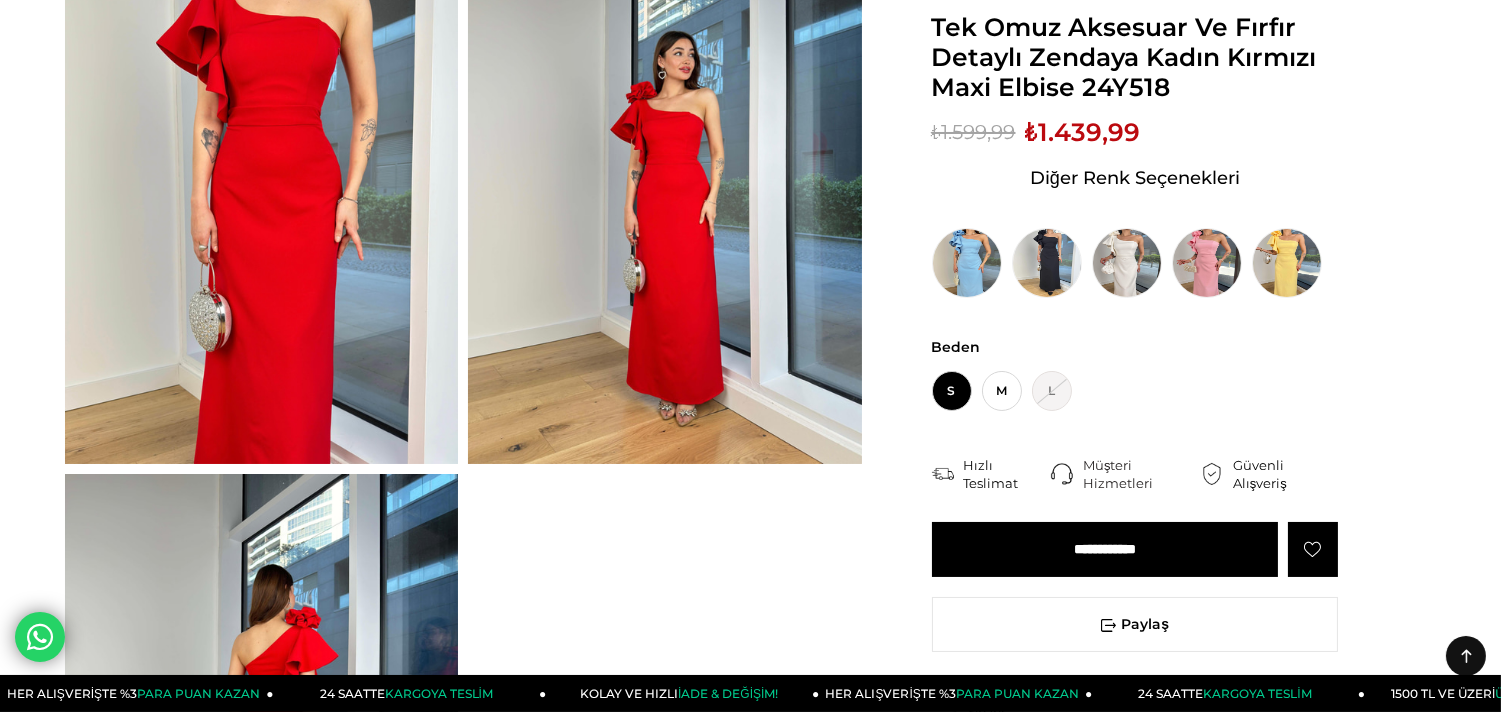 scroll, scrollTop: 0, scrollLeft: 0, axis: both 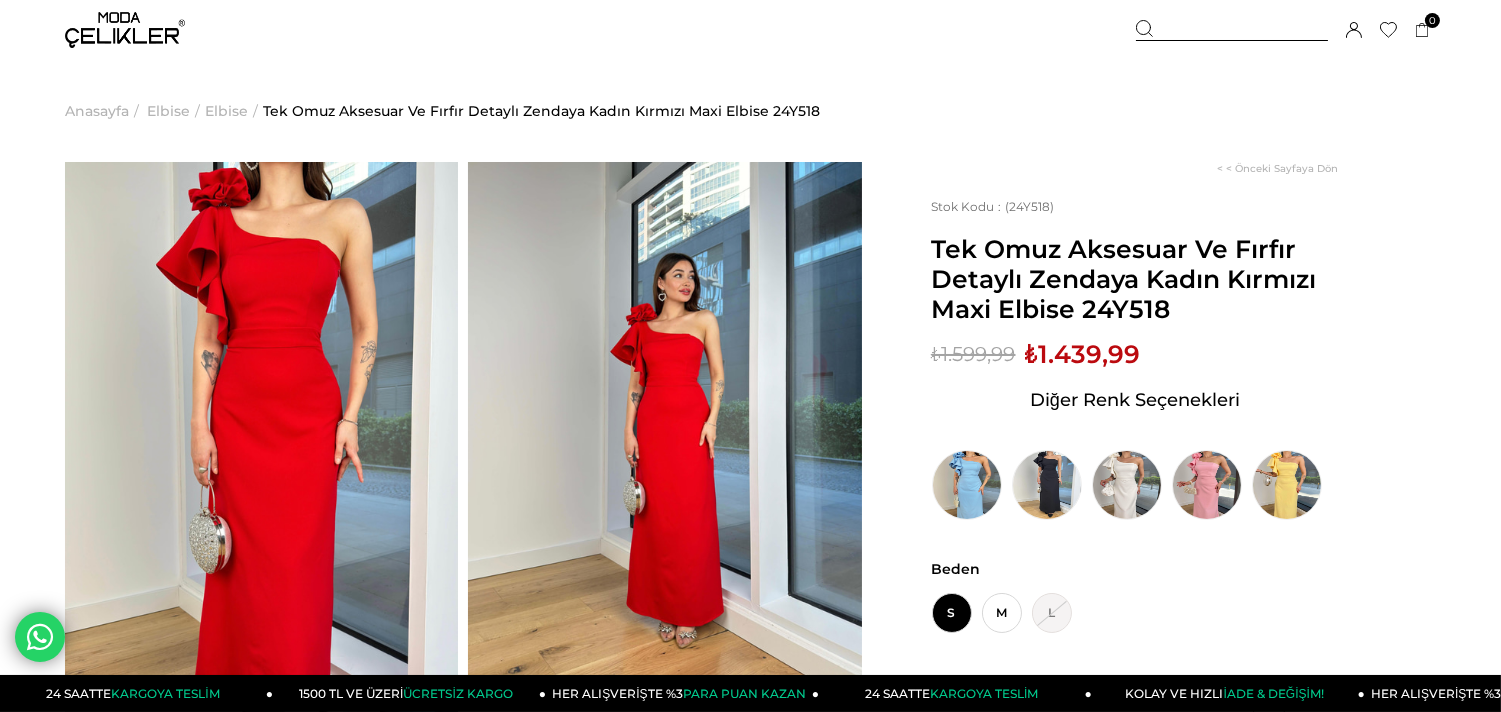 click at bounding box center (261, 424) 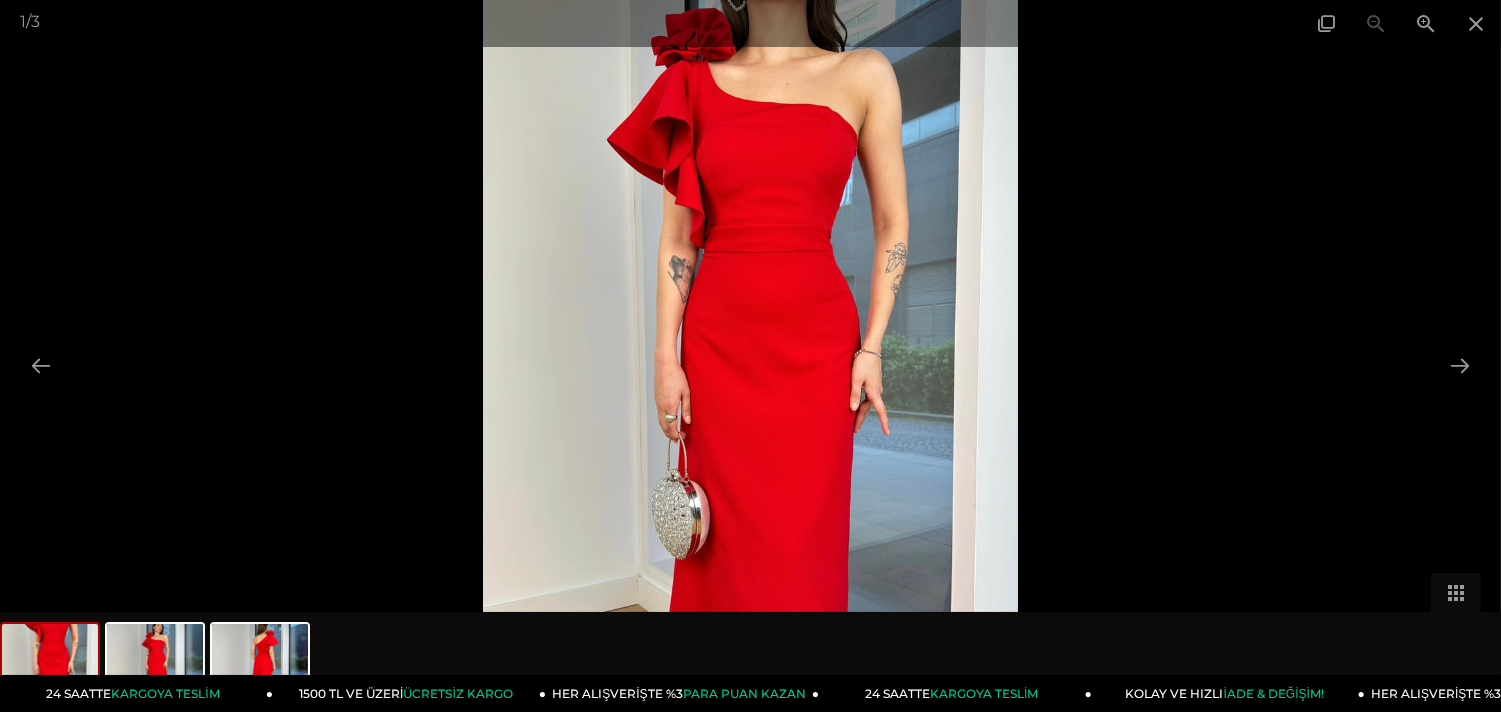 click at bounding box center [1456, 592] 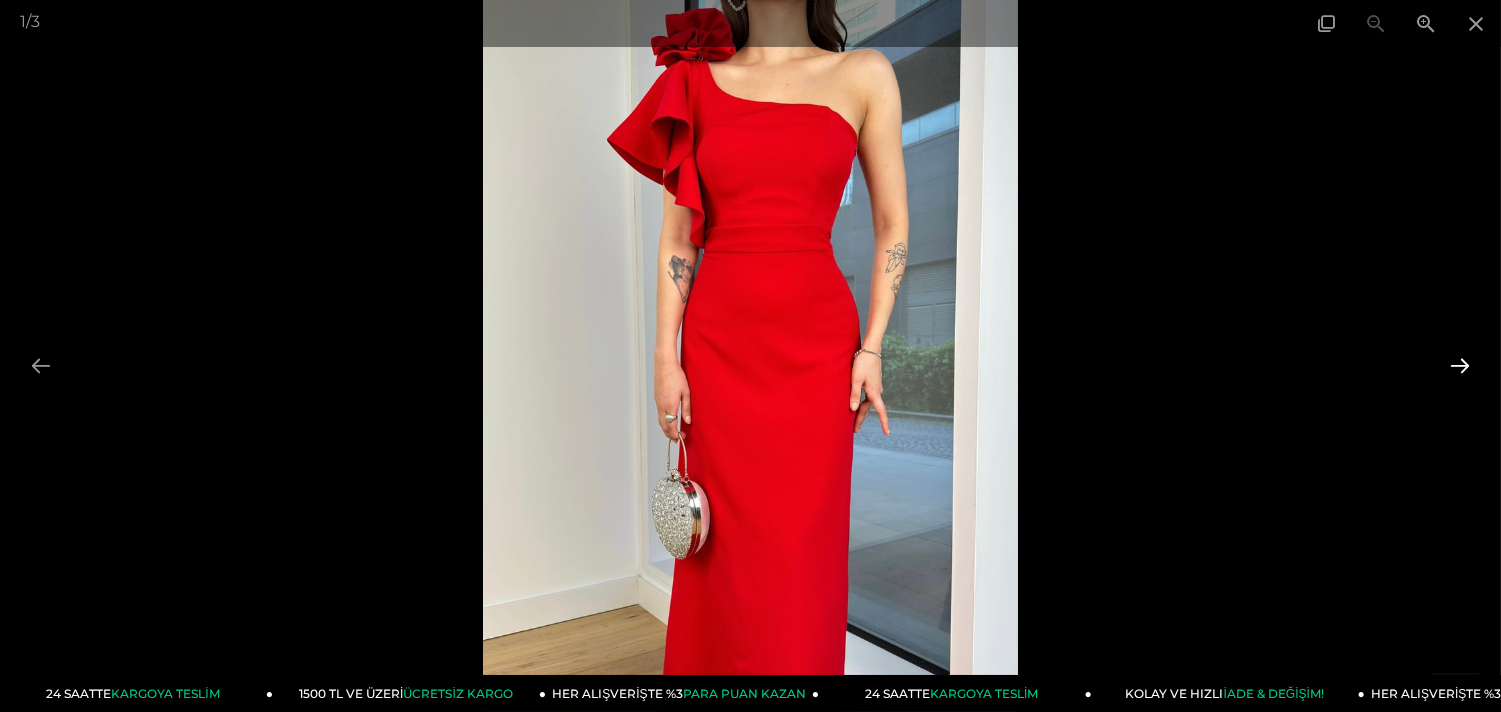 click at bounding box center (1460, 365) 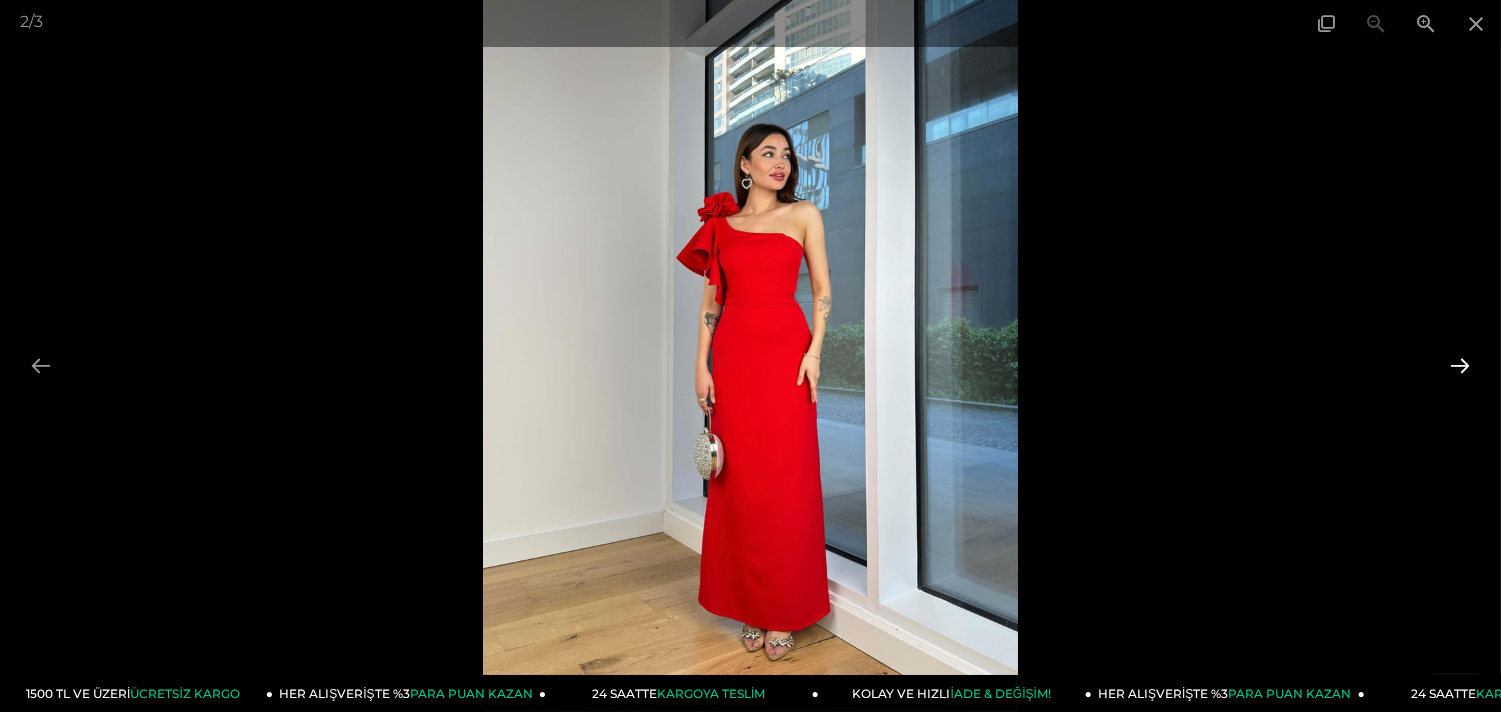click at bounding box center [1460, 365] 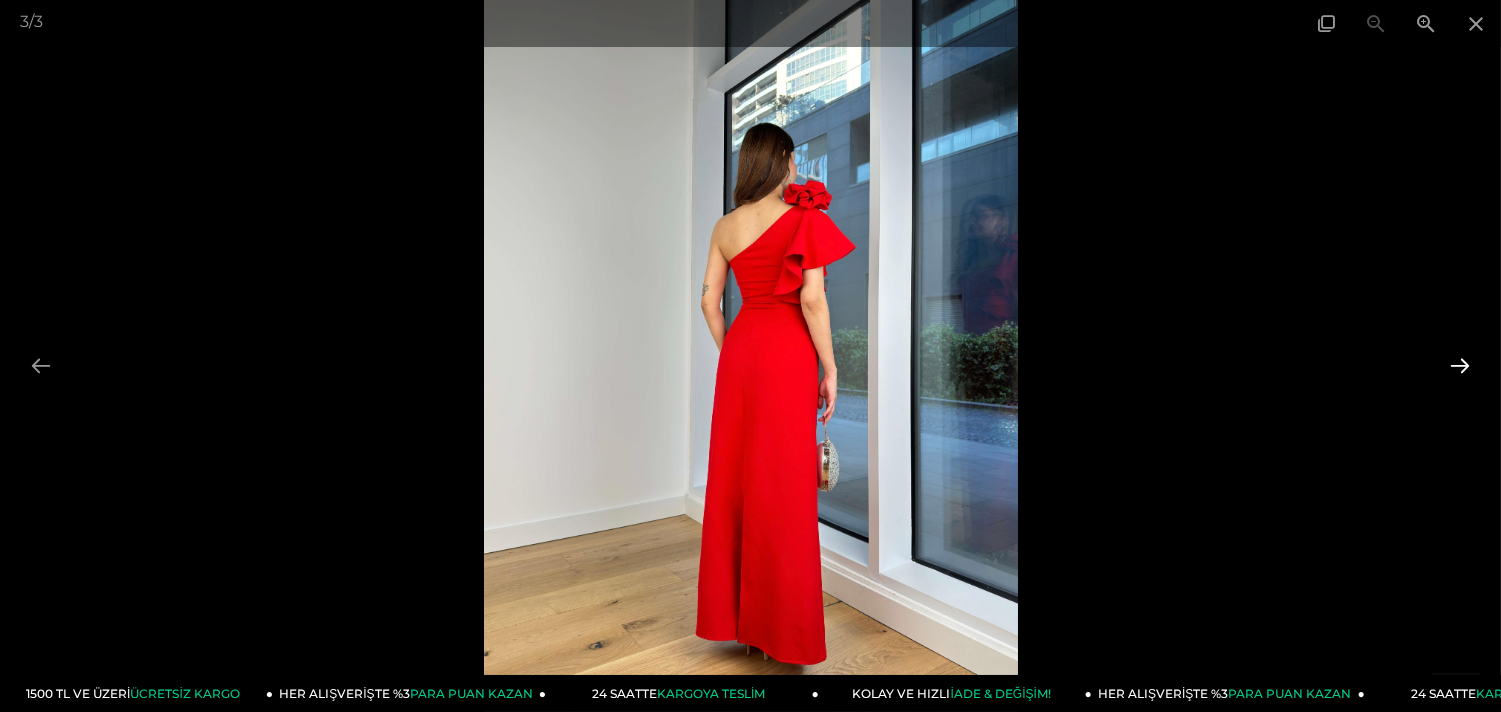 click at bounding box center [1460, 365] 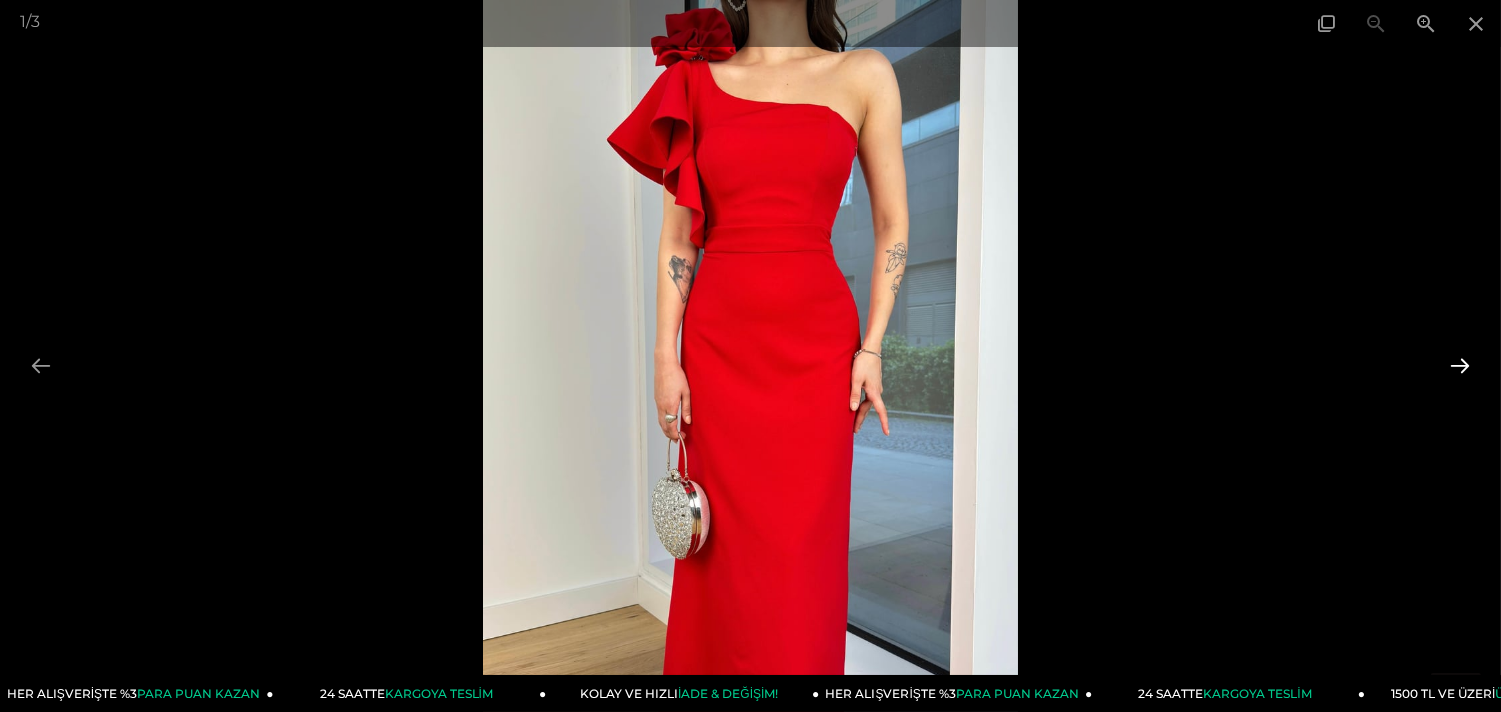 click at bounding box center [1460, 365] 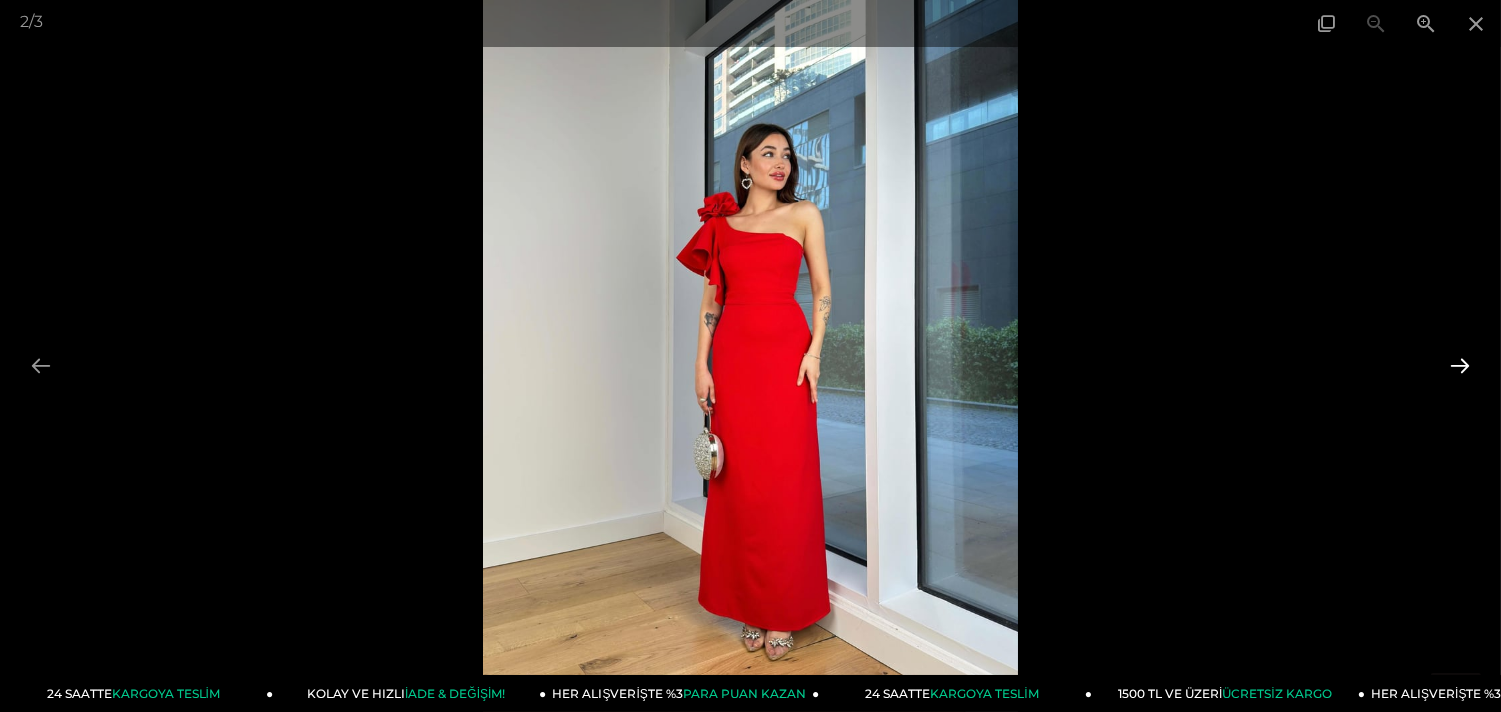 click at bounding box center (1460, 365) 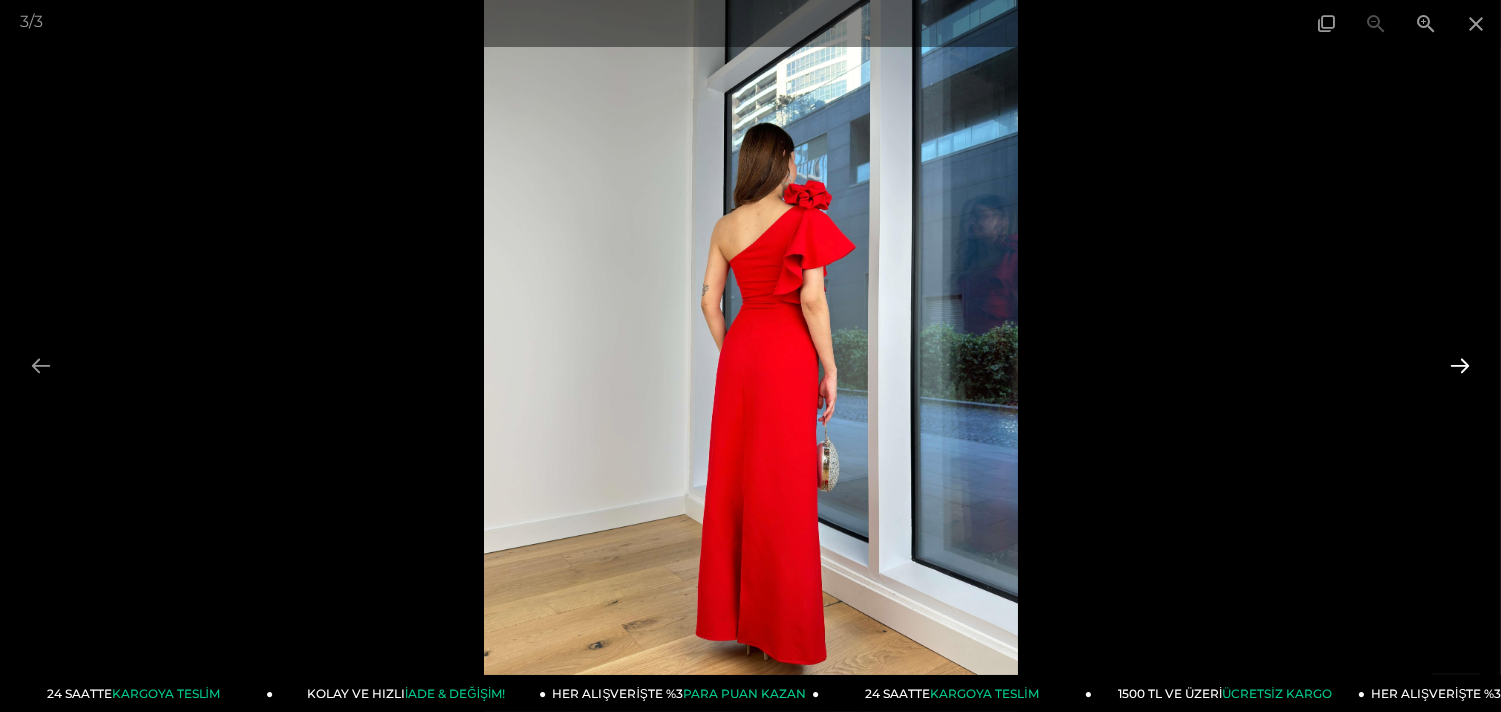 click at bounding box center [1460, 365] 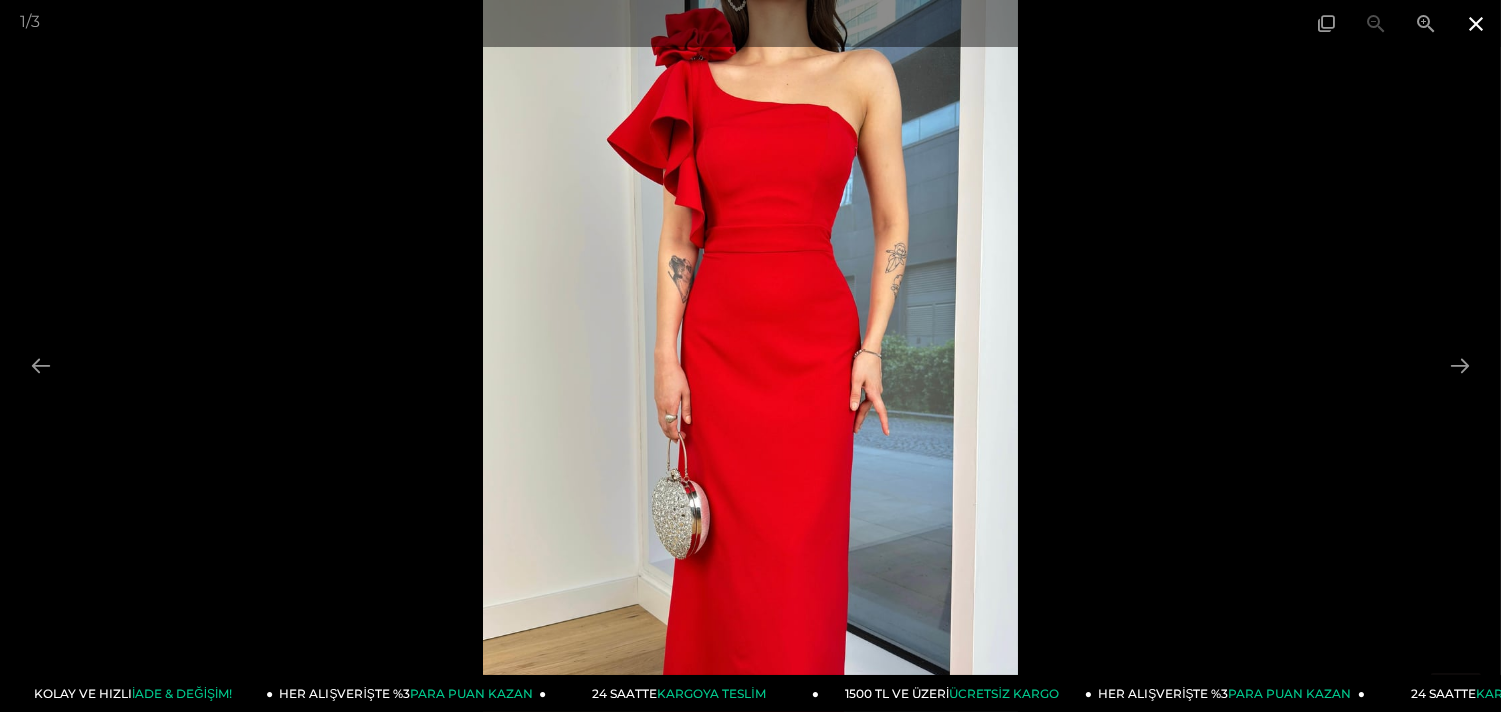 click at bounding box center (1476, 23) 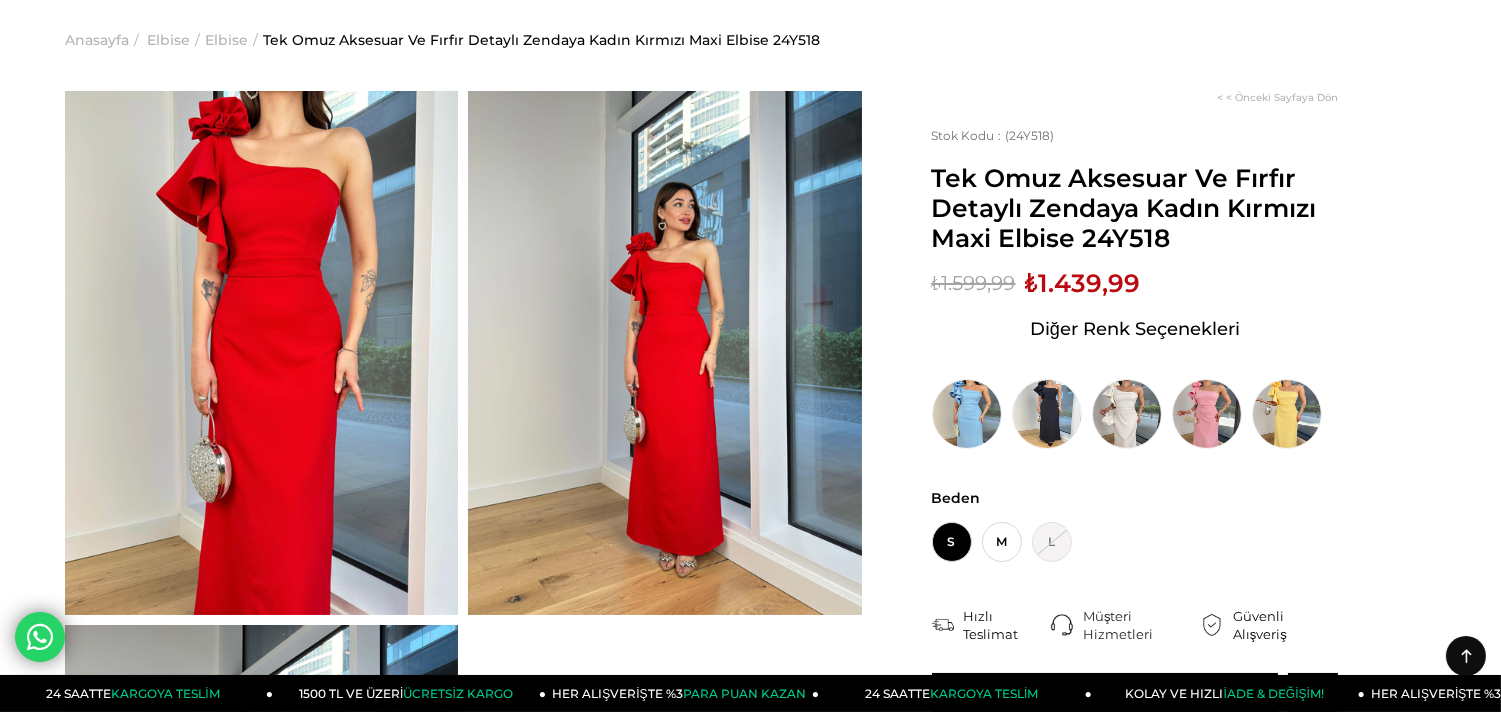 scroll, scrollTop: 0, scrollLeft: 0, axis: both 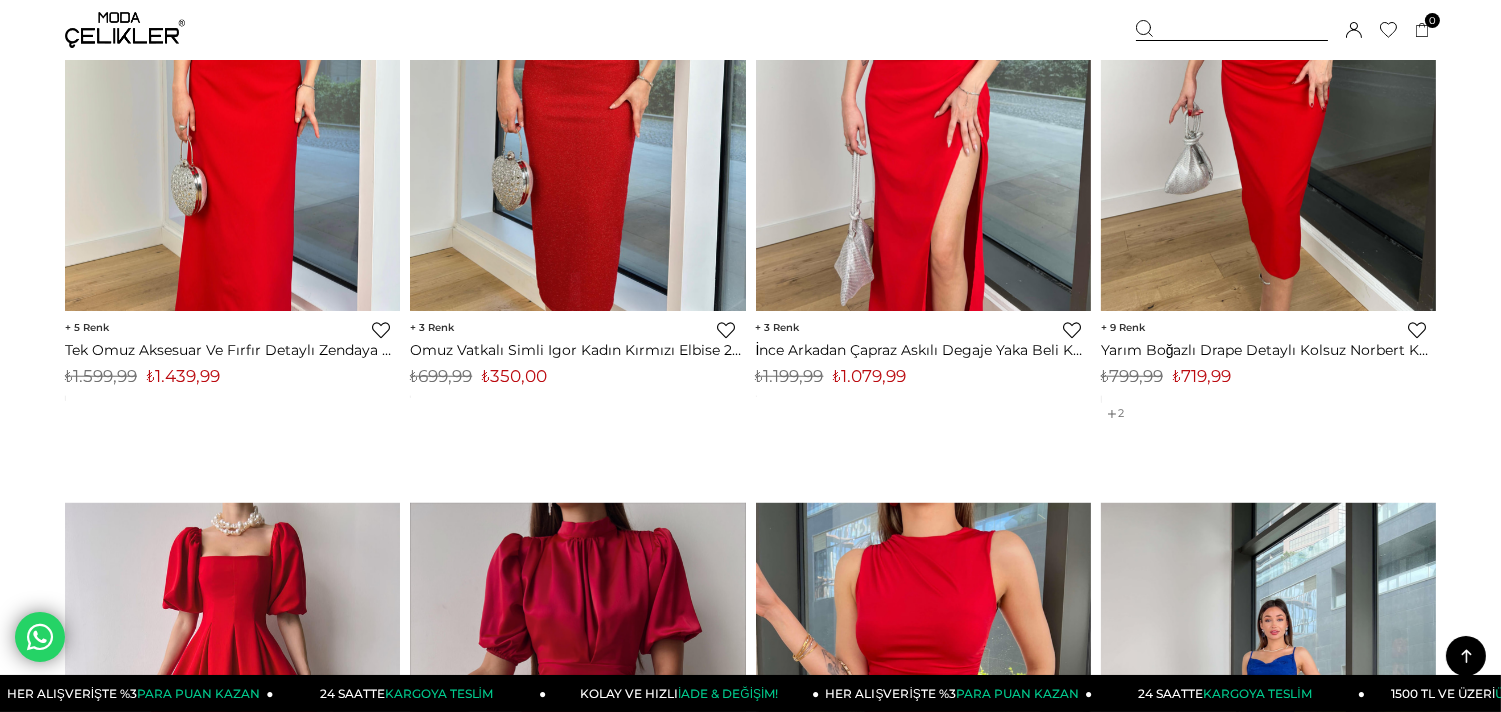 click on "Menü
Üye Girişi
Üye Ol
Hesabım
Çıkış Yap
Sepetim
Favorilerim
Yardım
Sepetim
0
Ürün
Sepetinizde ürün bulunmamaktadır.
Genel Toplam :
Sepetim
SİPARİŞİ TAMAMLA
Üye Girişi
Üye Ol
Google İle Bağlan
Anasayfa
***" at bounding box center [750, 3041] 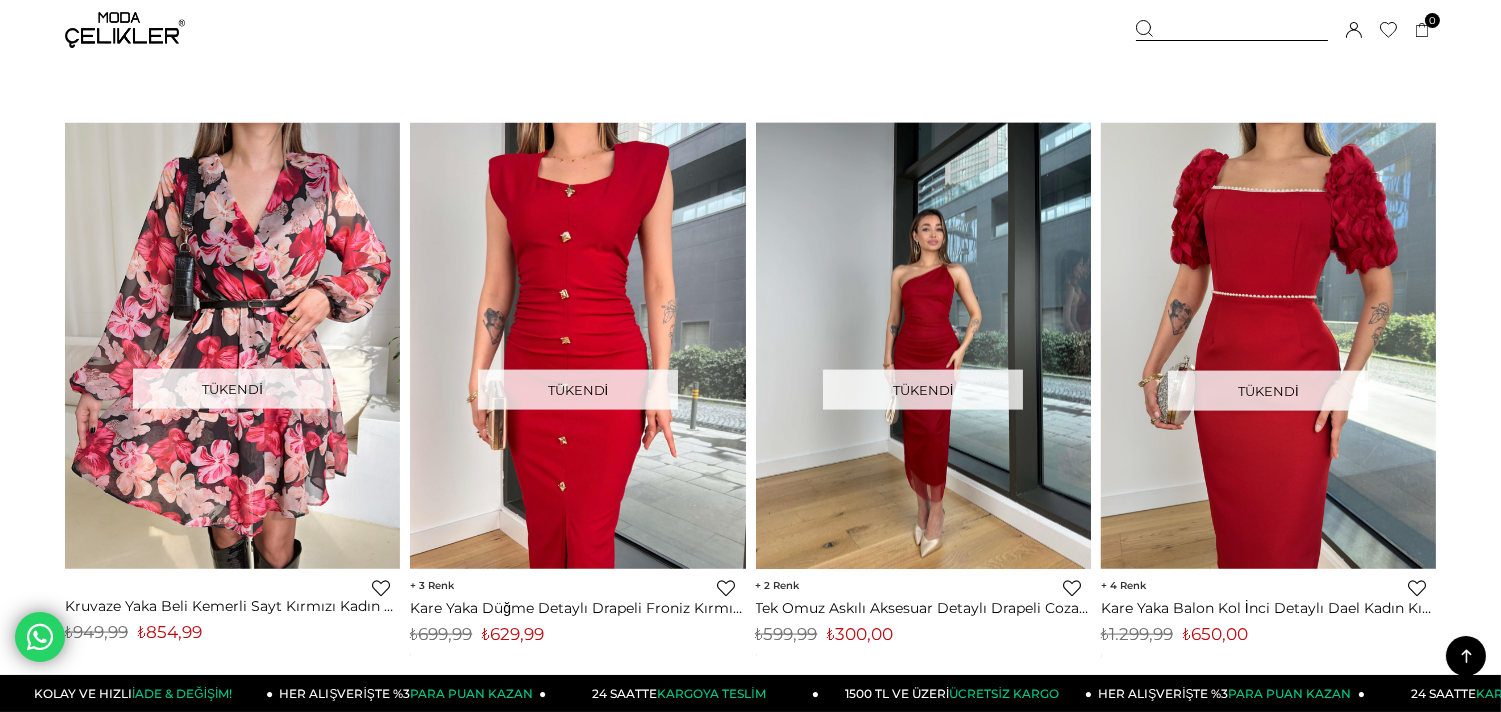 scroll, scrollTop: 5142, scrollLeft: 0, axis: vertical 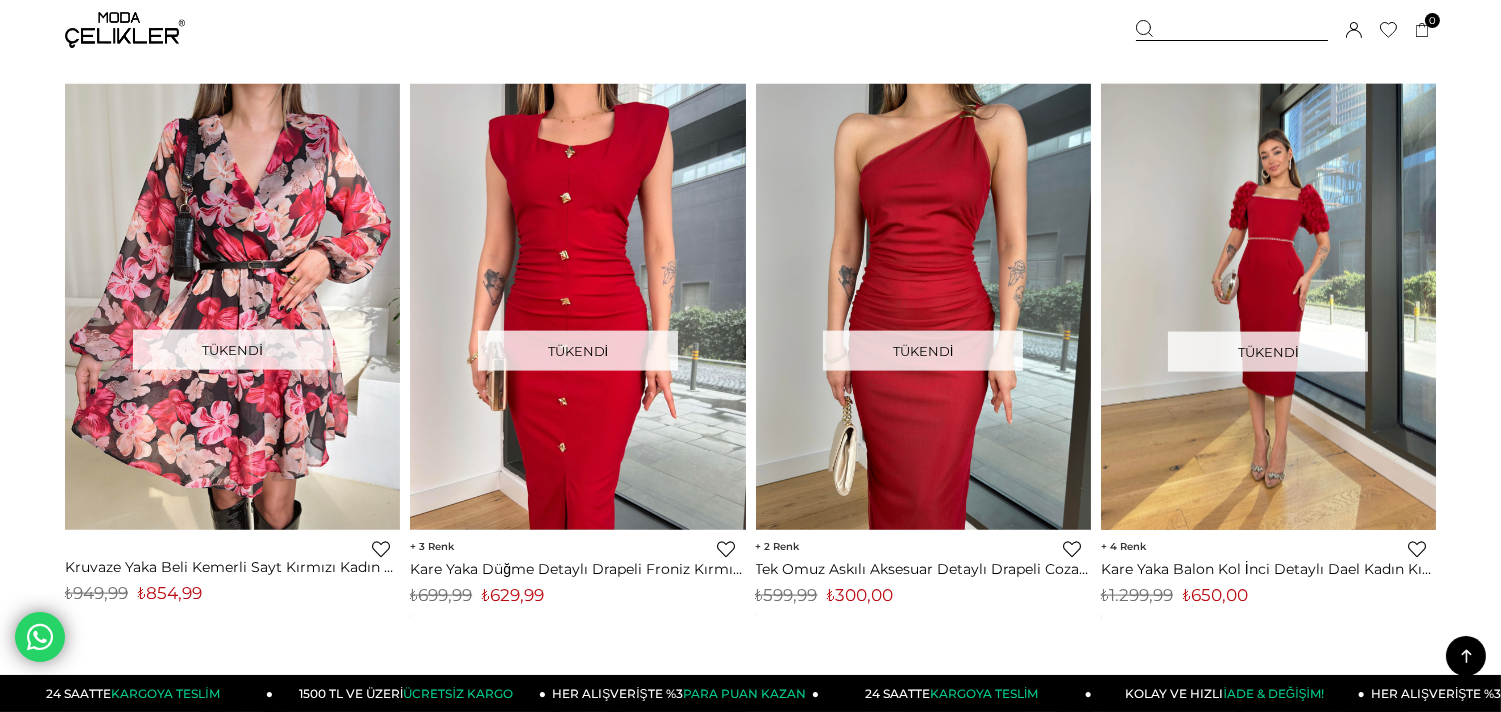 click at bounding box center (1268, 307) 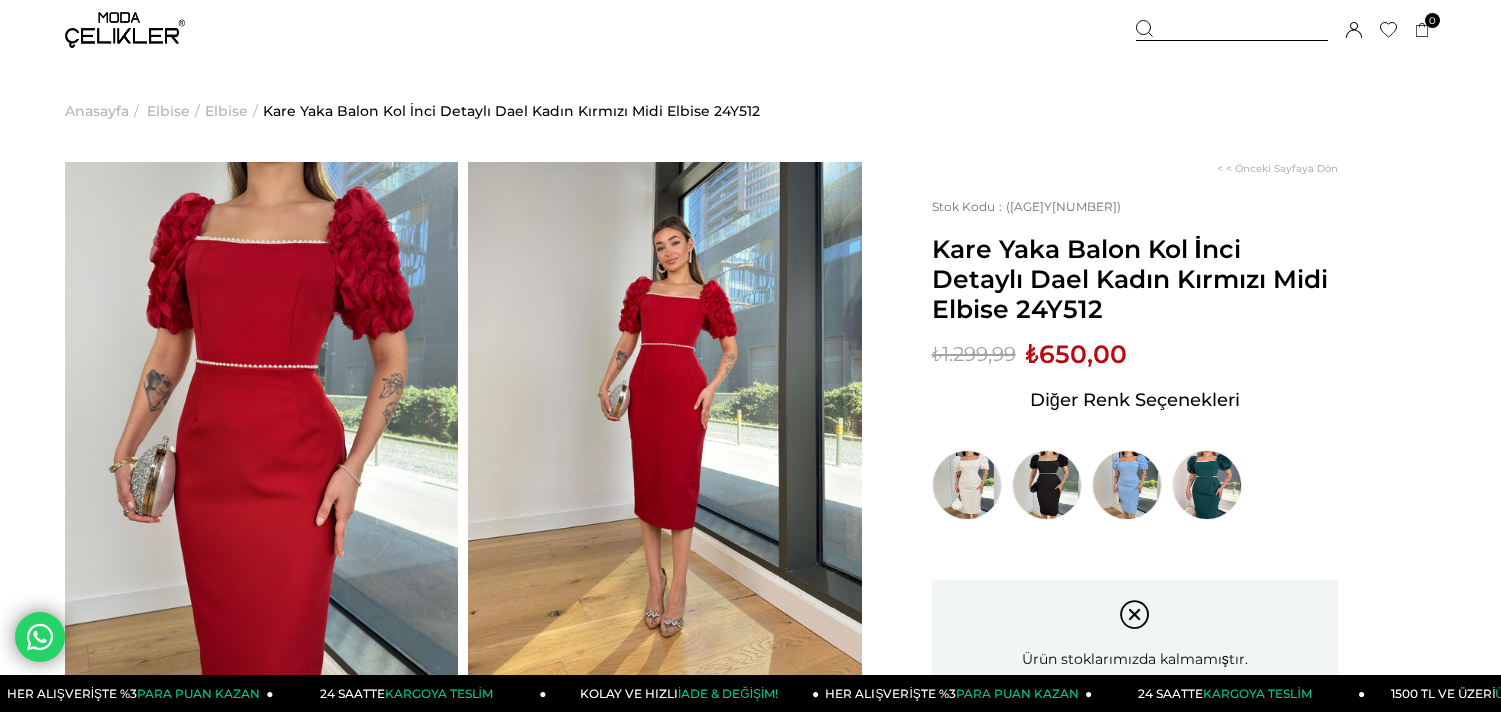 scroll, scrollTop: 0, scrollLeft: 0, axis: both 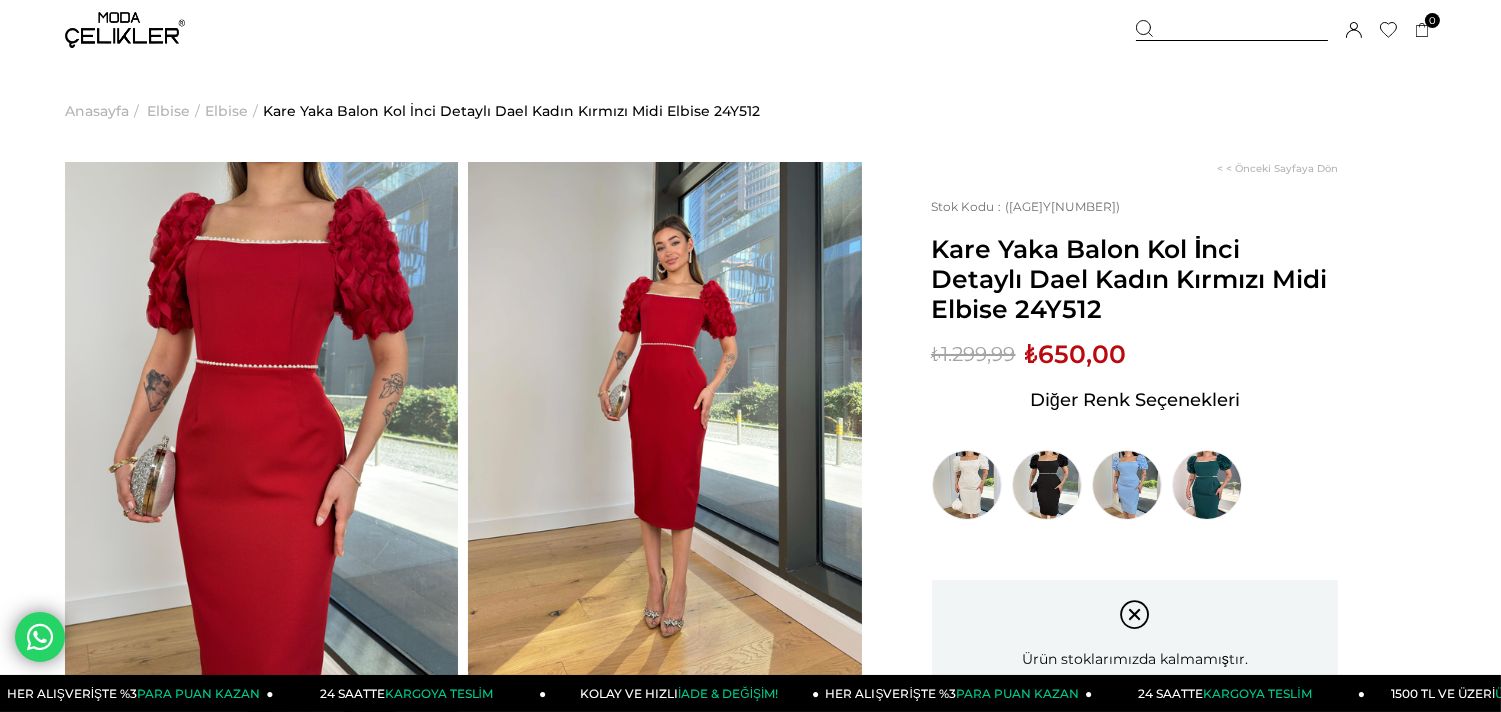click on "Menü
Üye Girişi
Üye Ol
Hesabım
Çıkış Yap
Sepetim
Favorilerim
Yardım
Sepetim
0
Ürün
Sepetinizde ürün bulunmamaktadır.
Genel Toplam :
Sepetim
SİPARİŞİ TAMAMLA
Üye Girişi
Üye Ol
Google İle Bağlan
Anasayfa" at bounding box center [750, 1323] 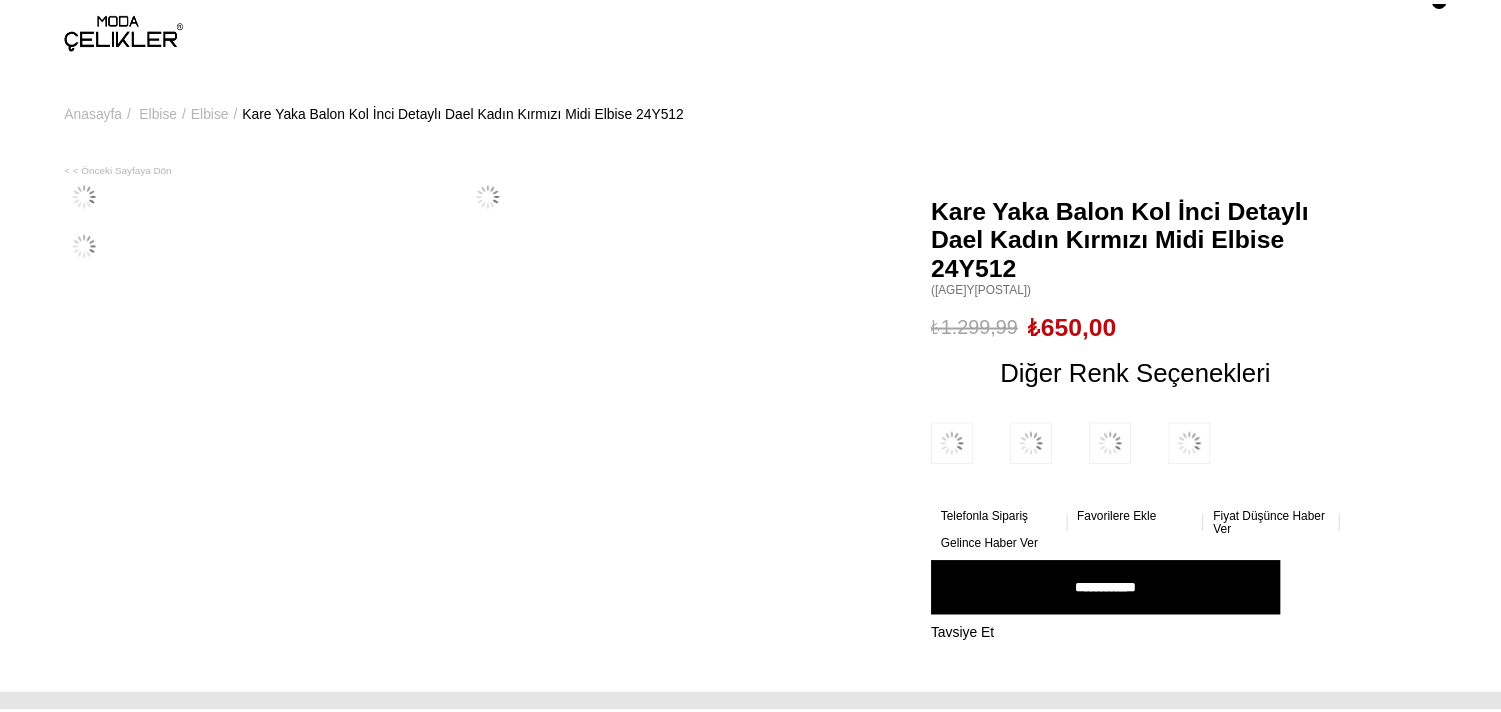 scroll, scrollTop: 0, scrollLeft: 0, axis: both 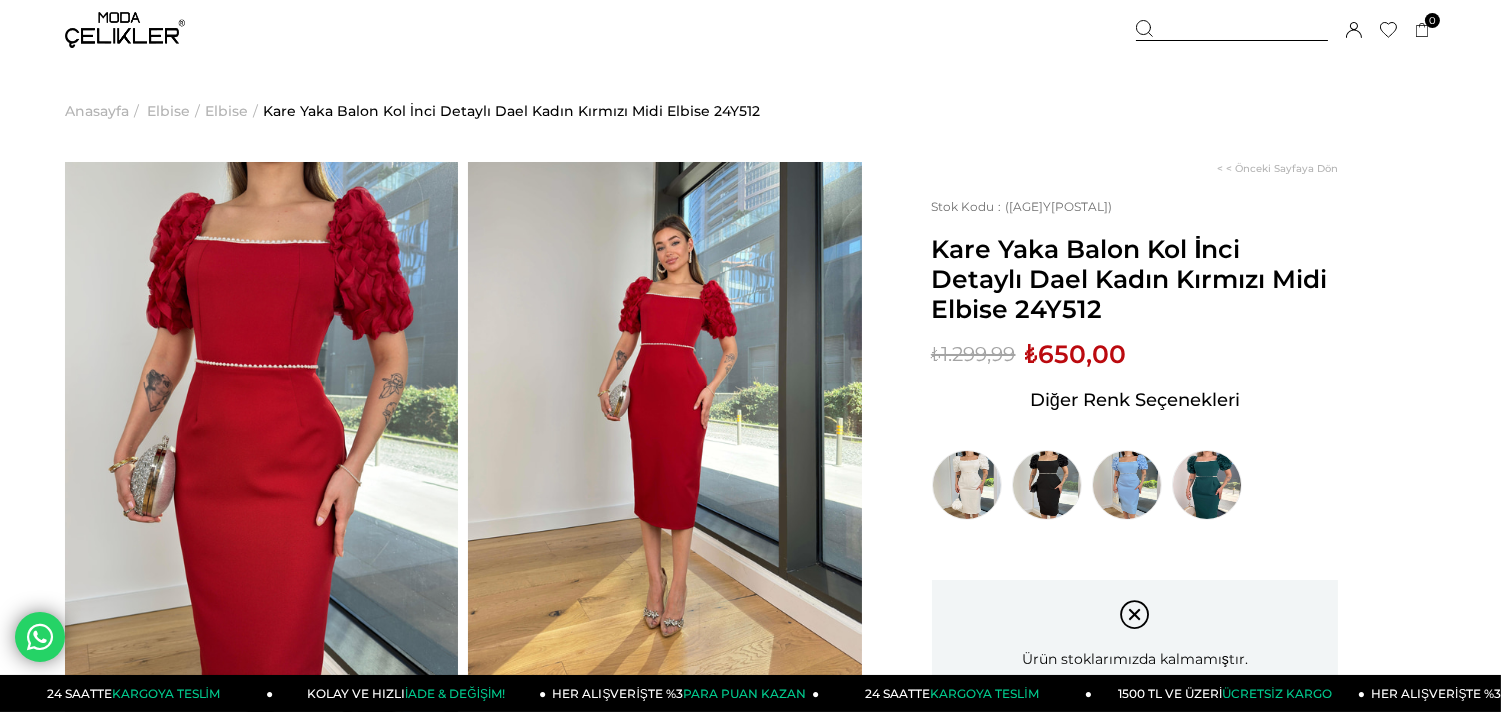 click at bounding box center [261, 424] 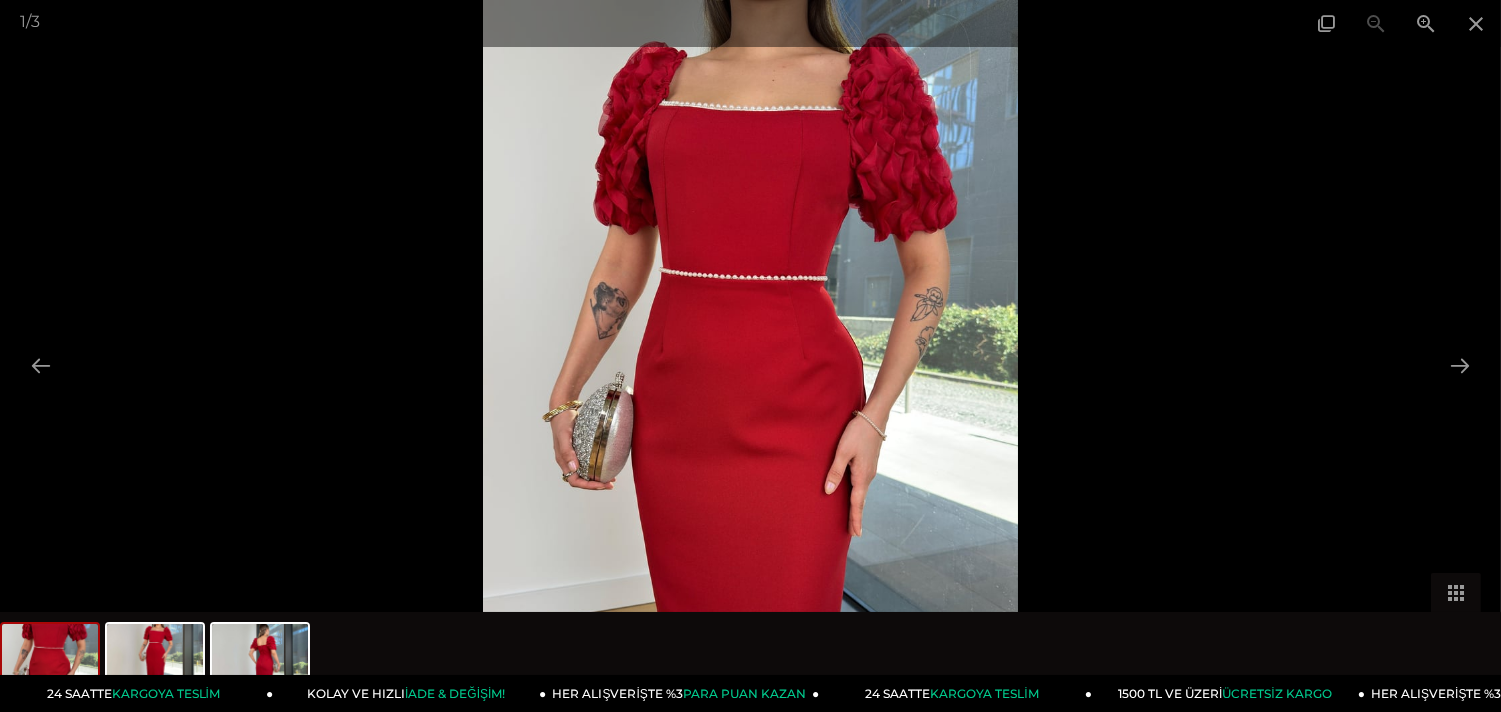 click at bounding box center (750, 356) 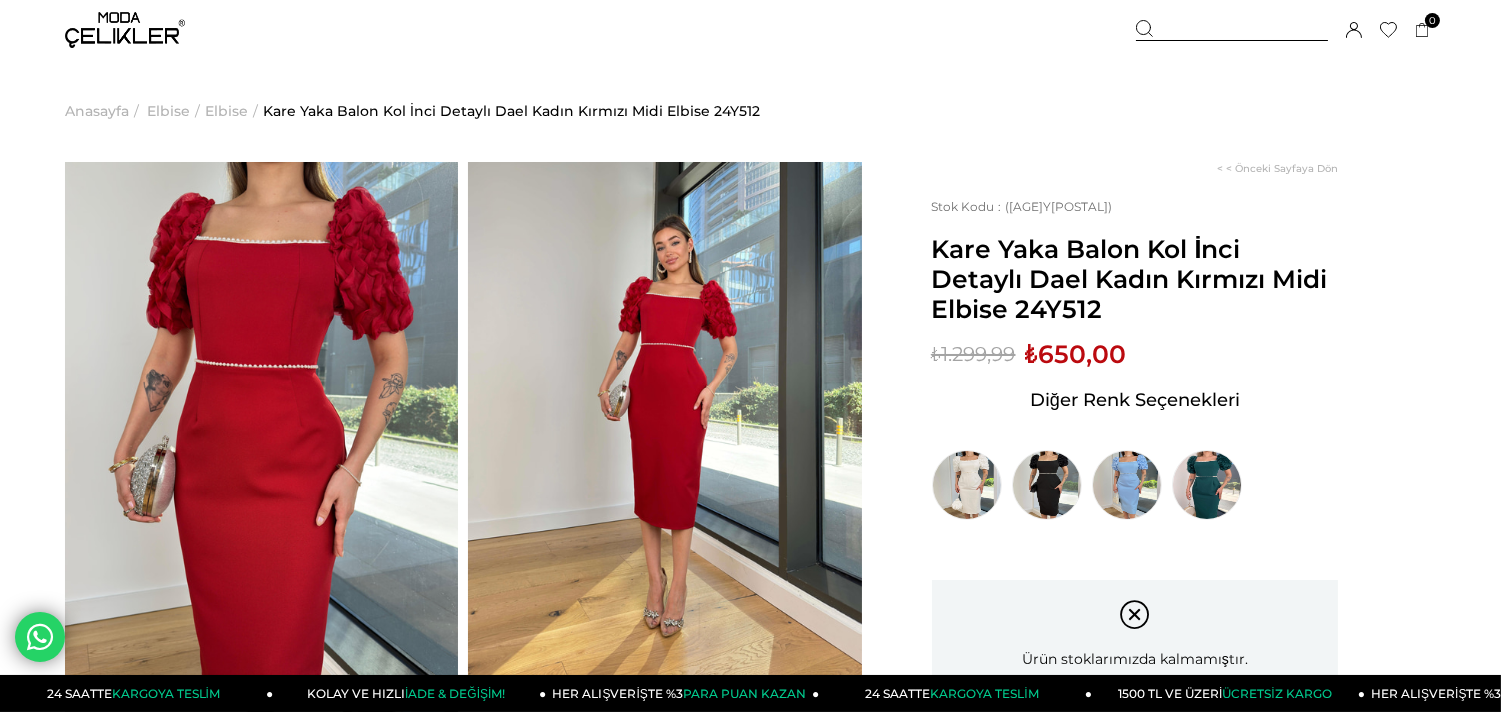 click at bounding box center [261, 424] 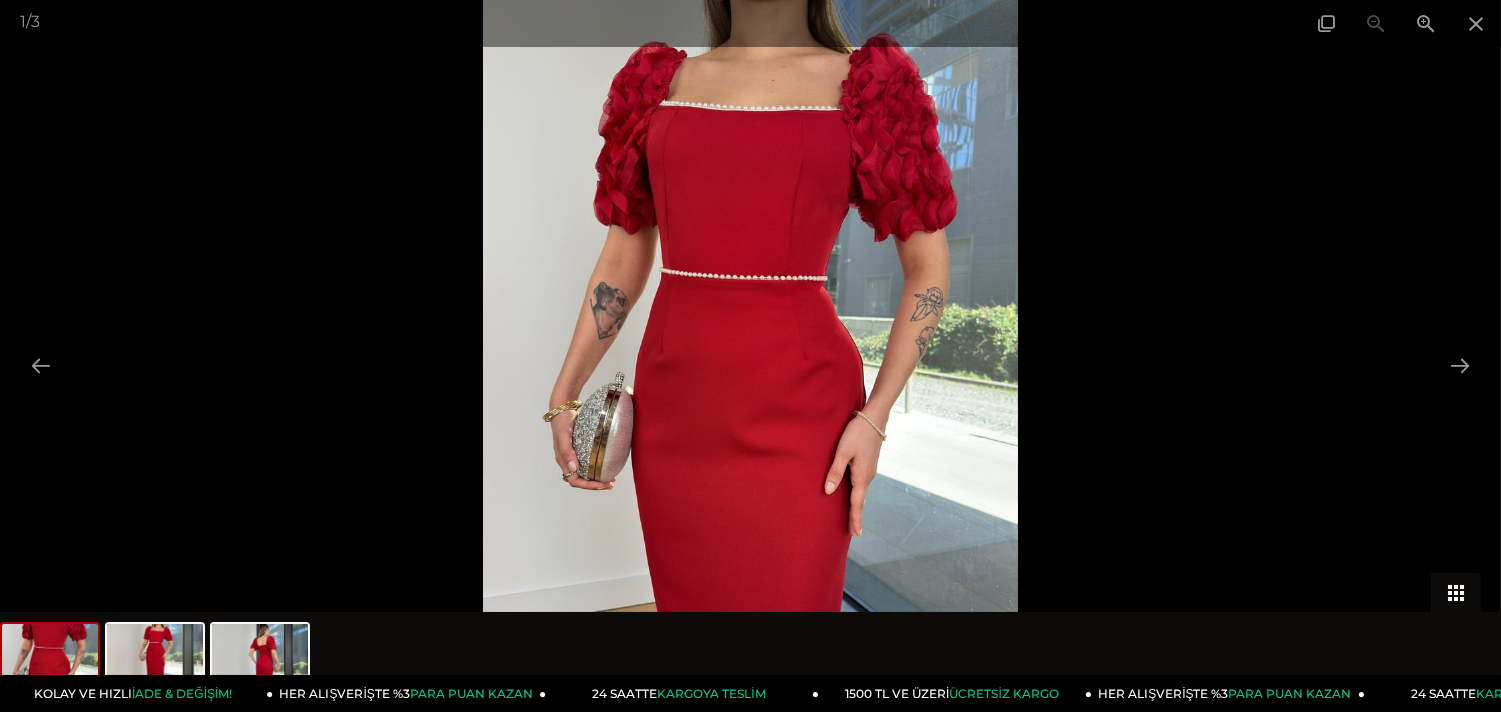 click at bounding box center (1456, 592) 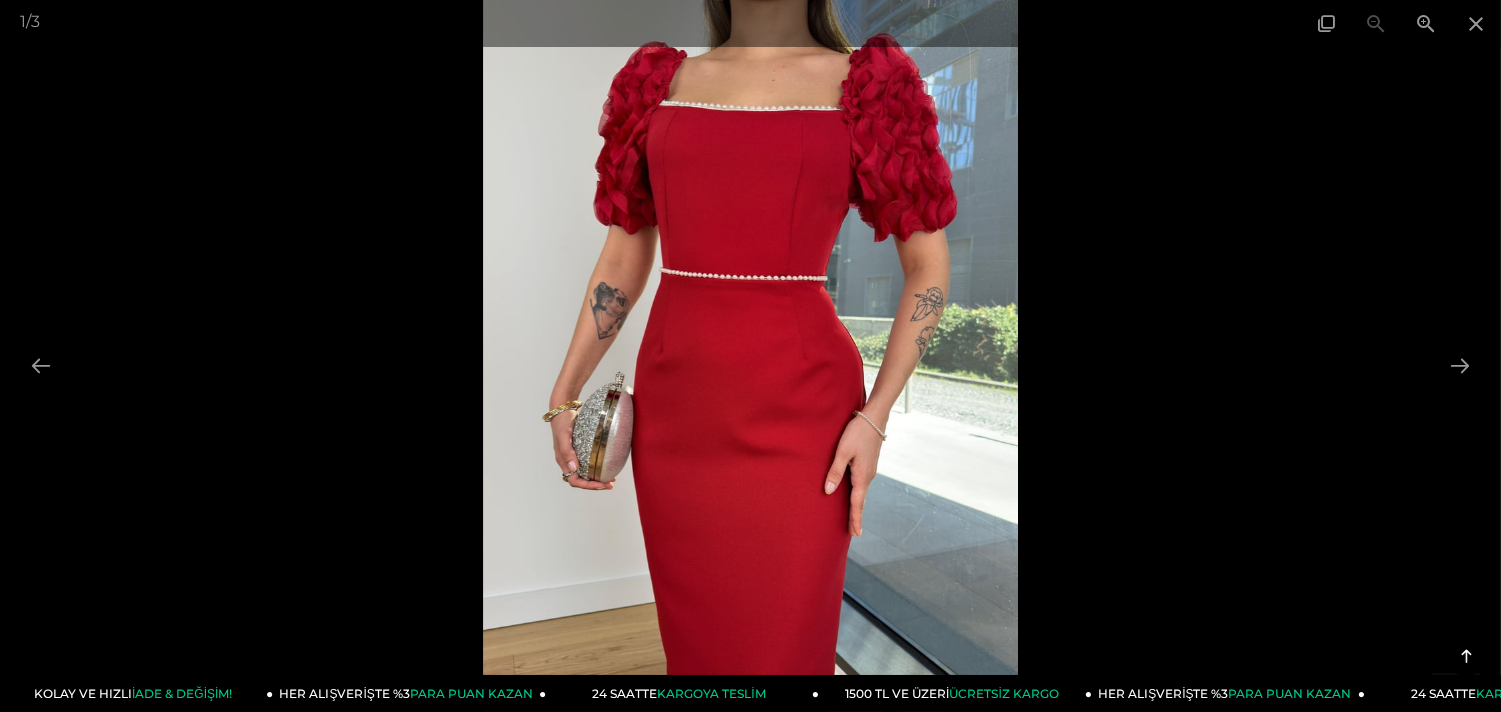 scroll, scrollTop: 0, scrollLeft: 0, axis: both 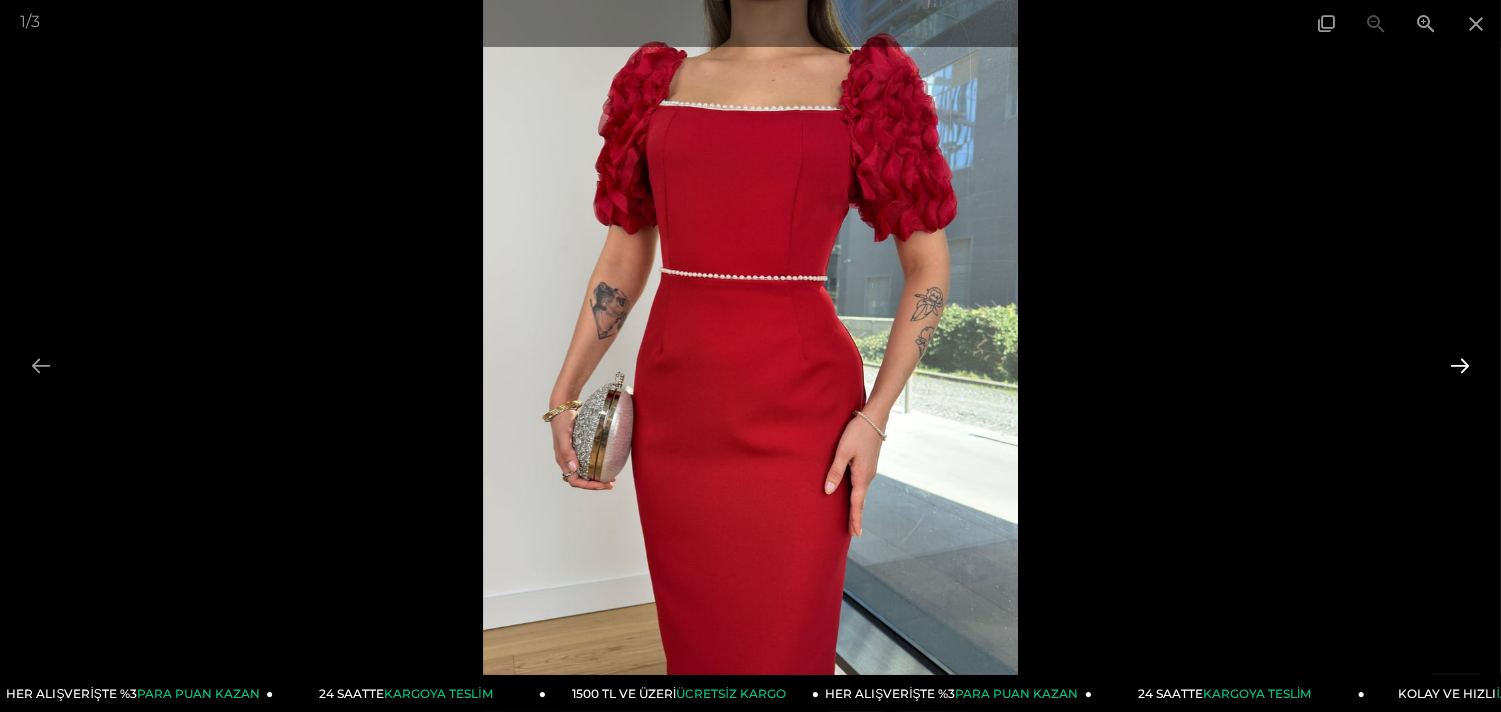 click at bounding box center (1460, 365) 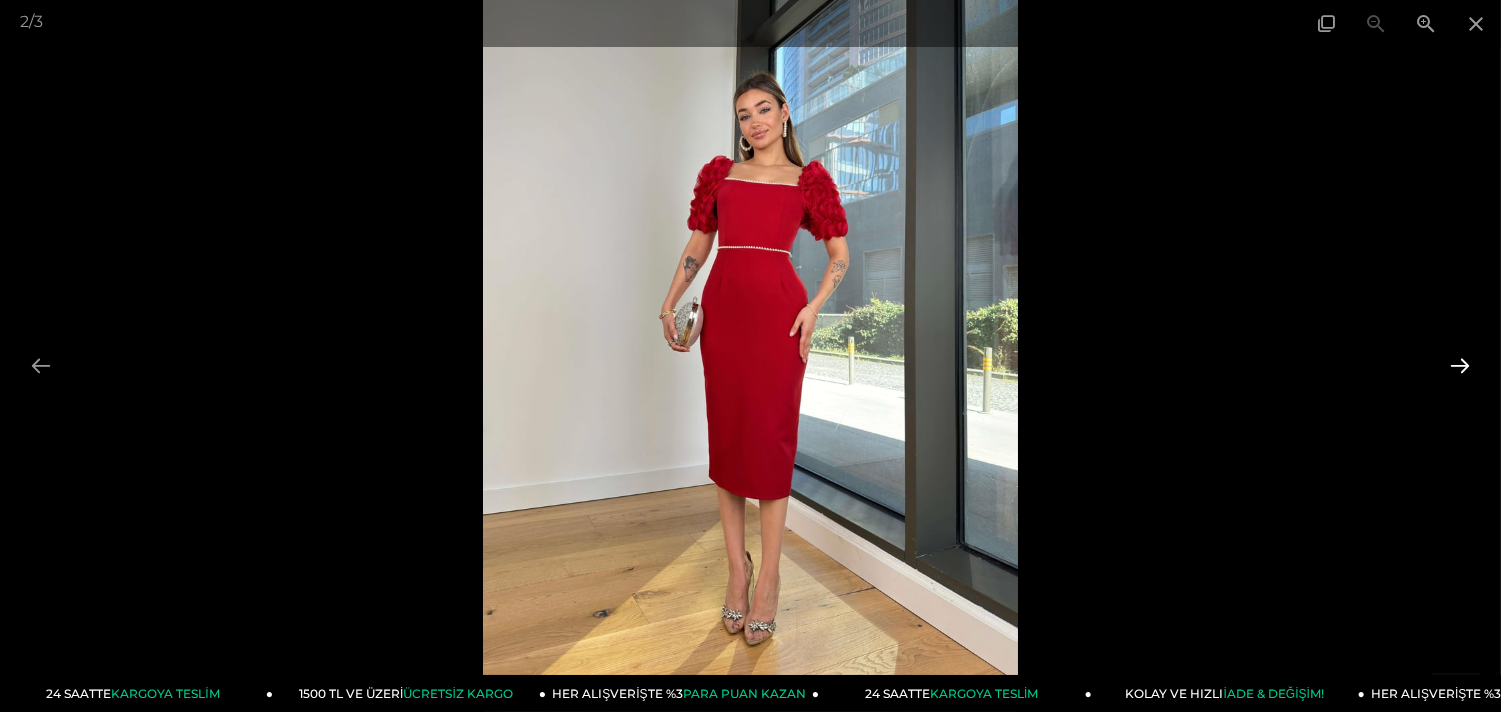 click at bounding box center [1460, 365] 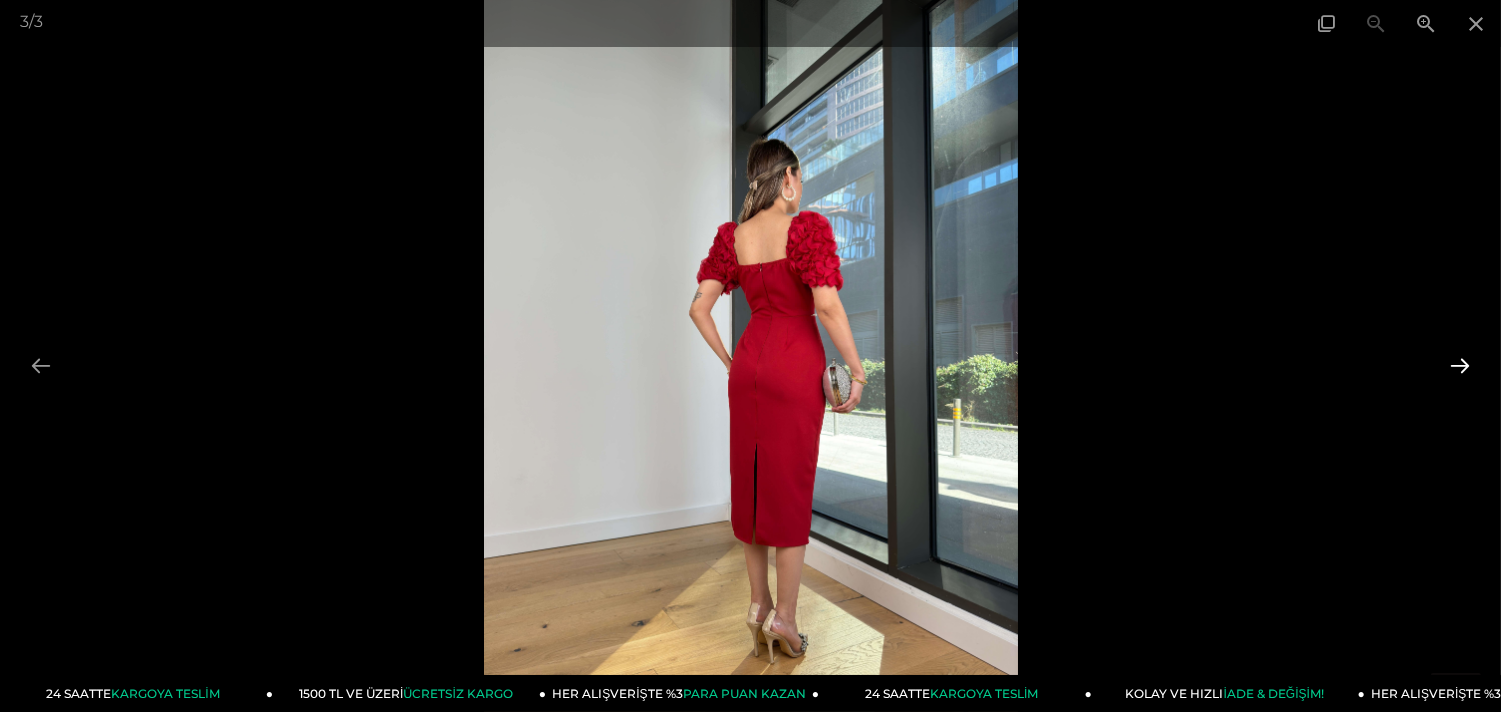 click at bounding box center (1460, 365) 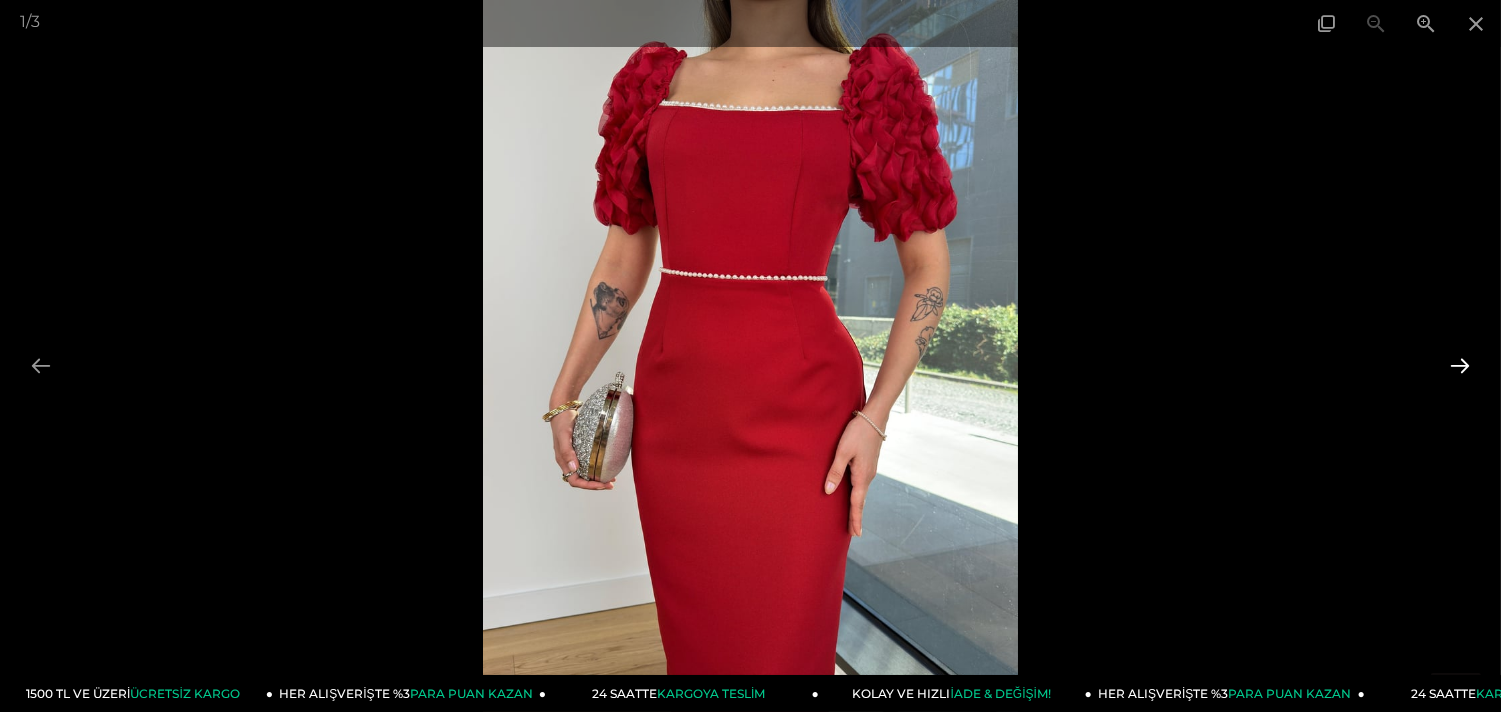 click at bounding box center [1460, 365] 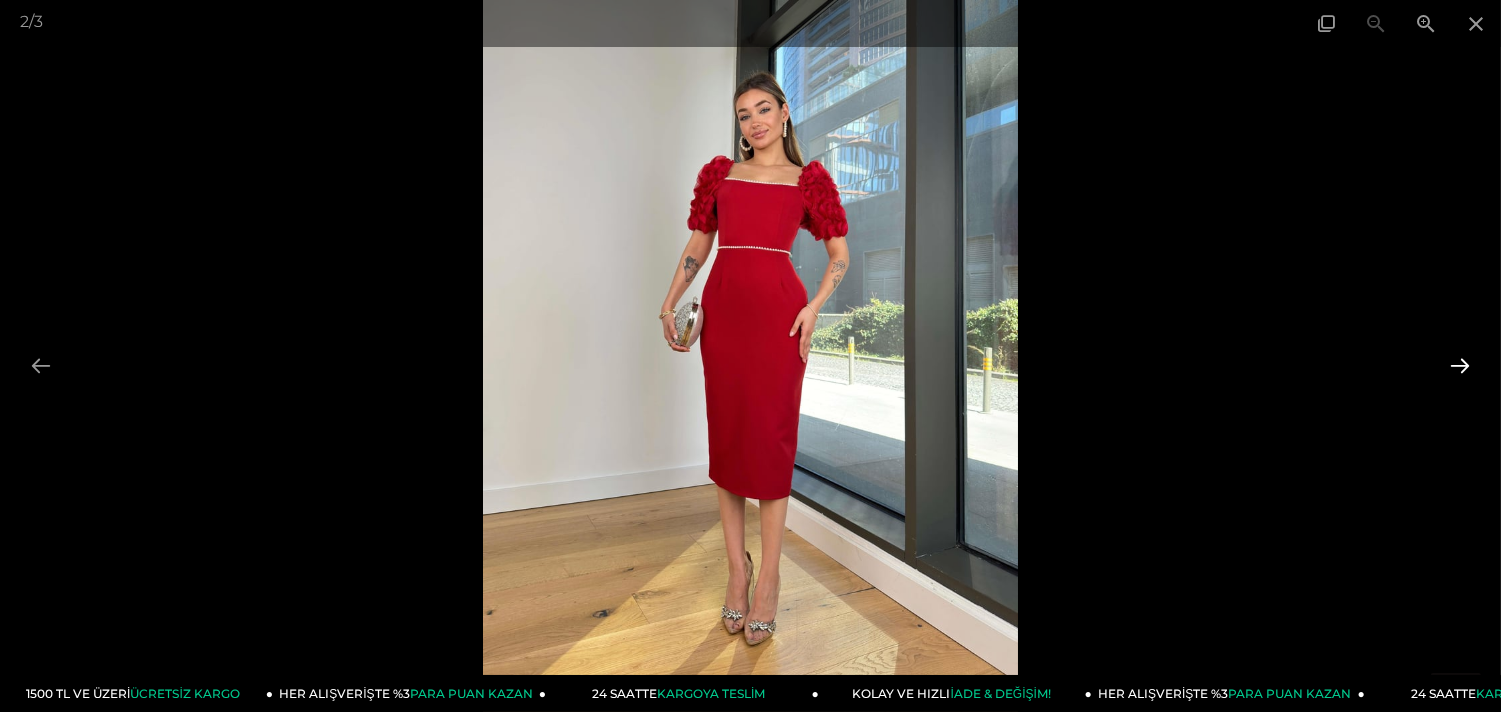 click at bounding box center (1460, 365) 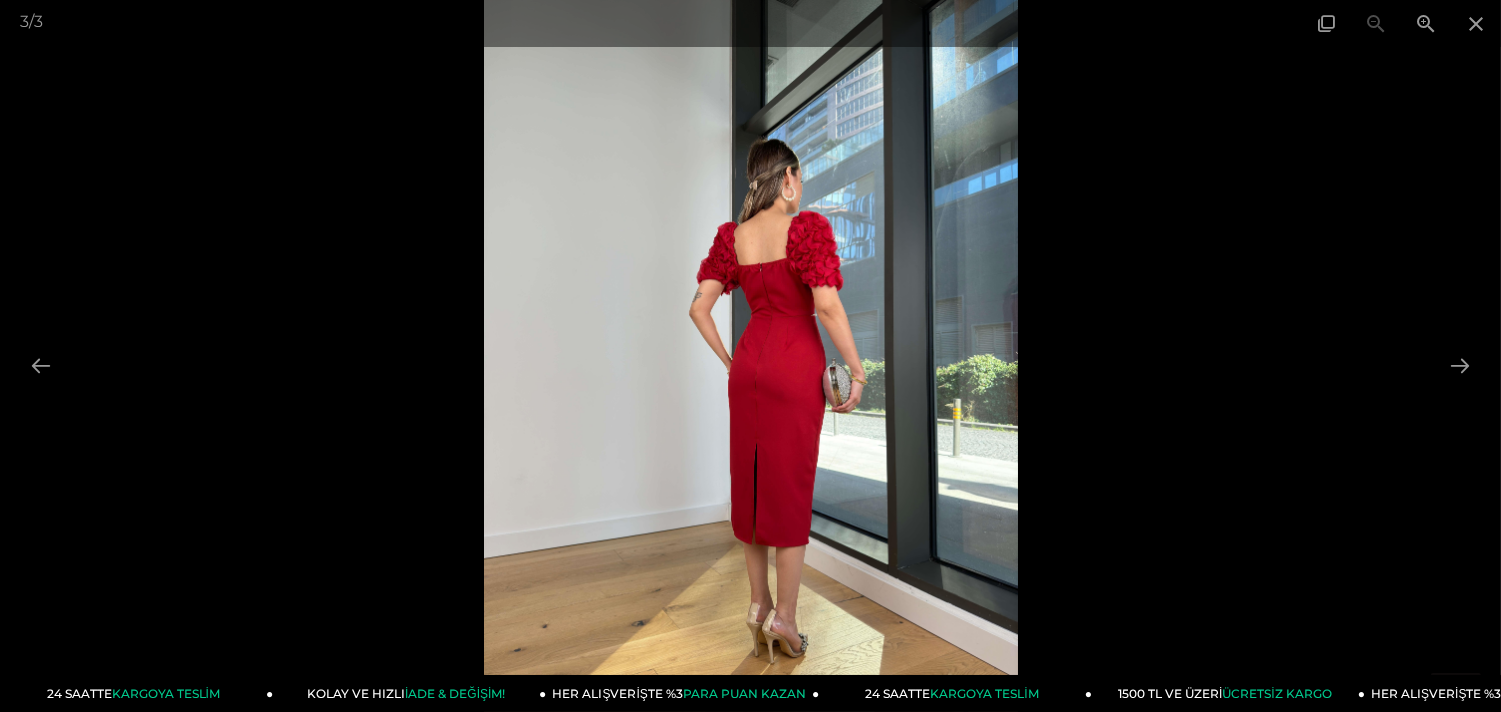 click at bounding box center [750, 356] 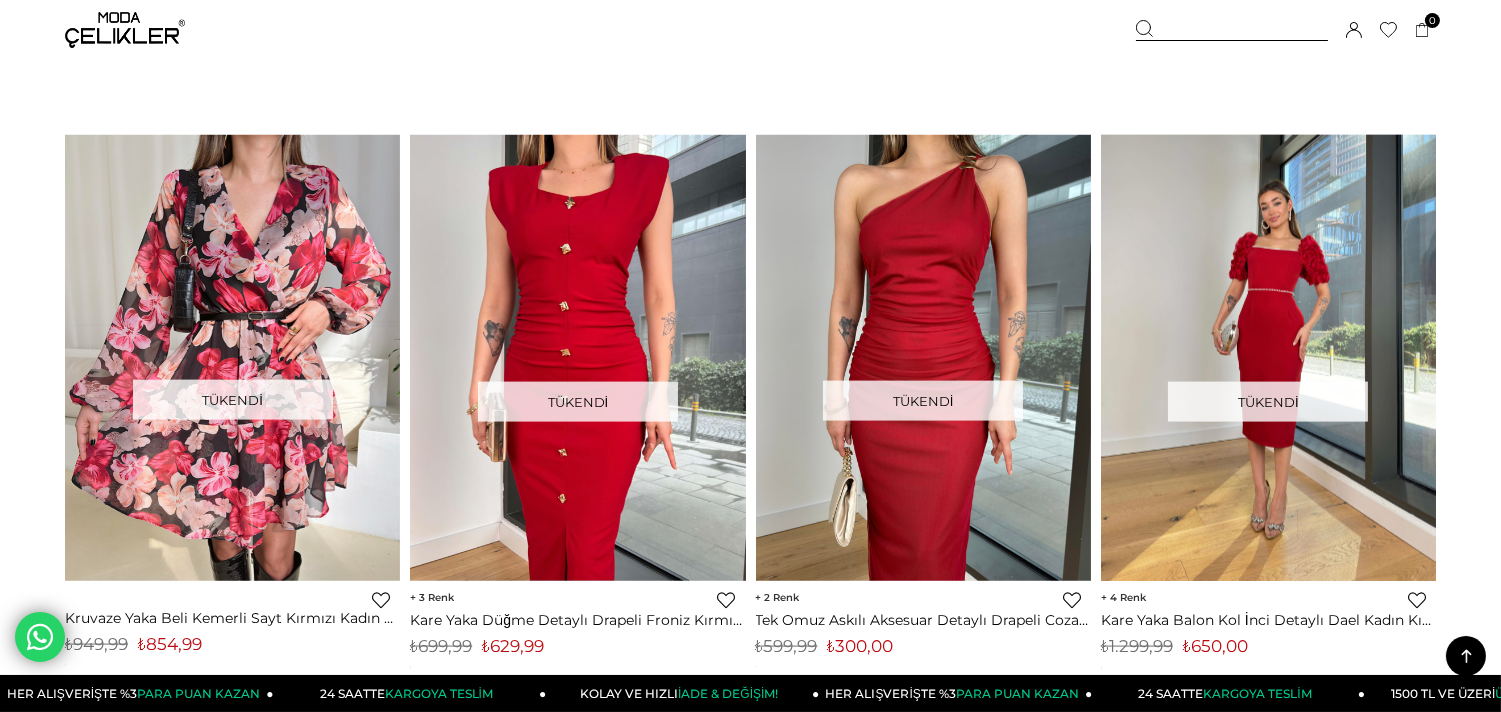 scroll, scrollTop: 0, scrollLeft: 0, axis: both 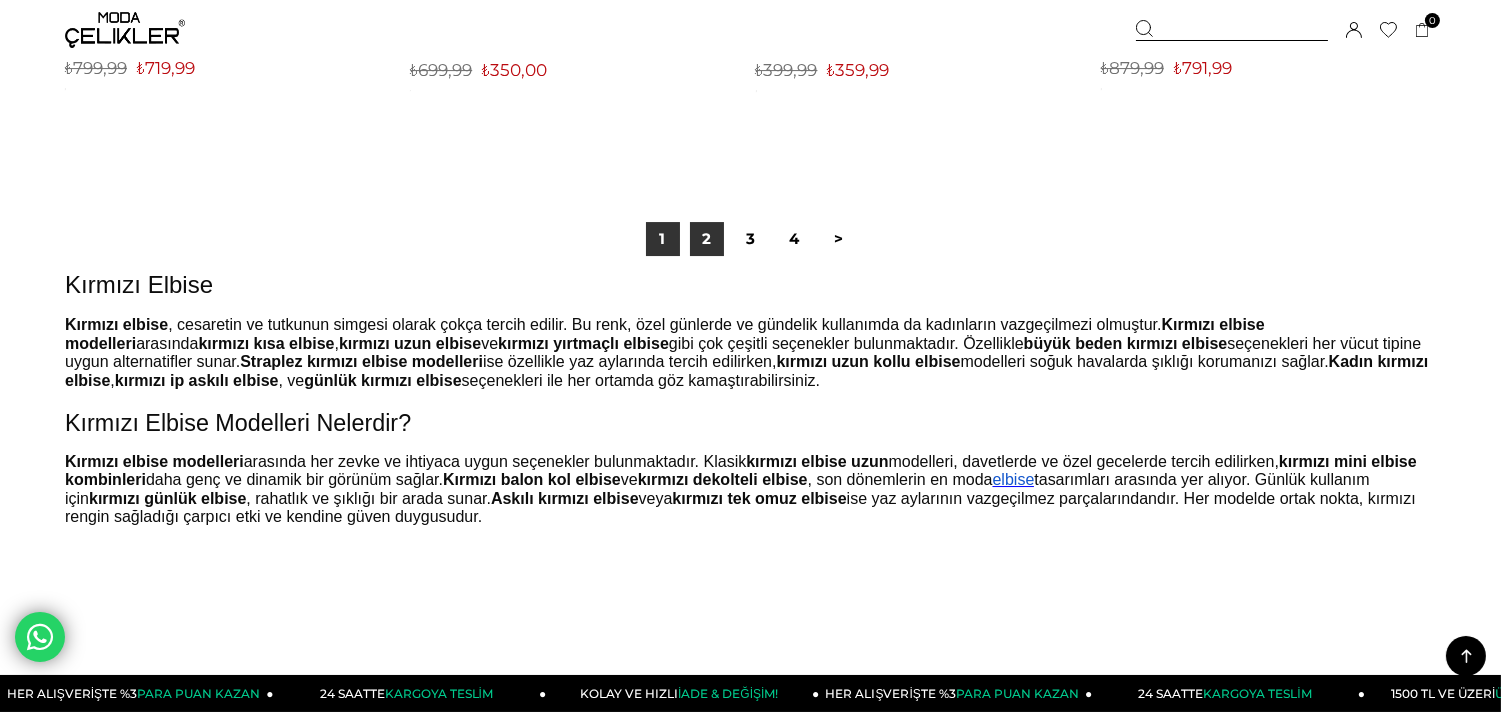 click on "2" at bounding box center [707, 239] 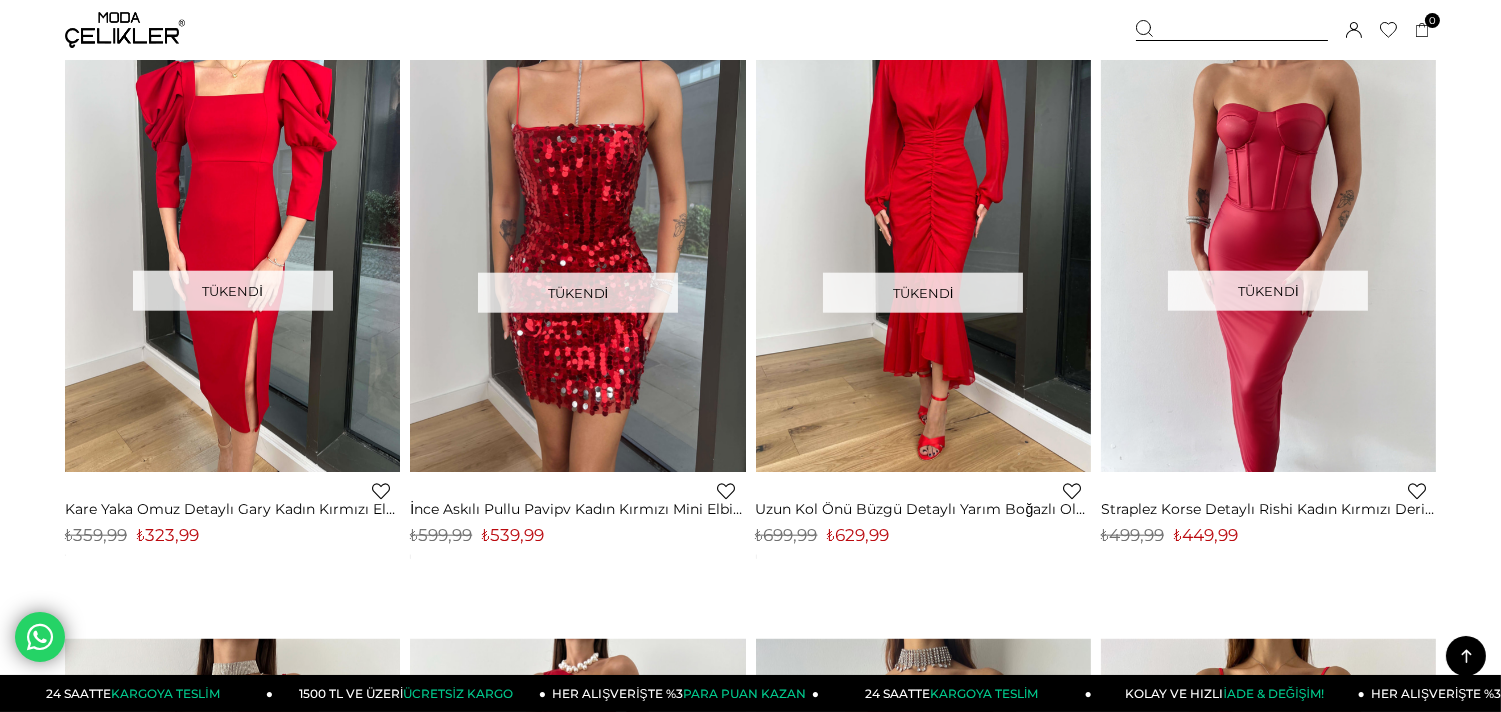 scroll, scrollTop: 4000, scrollLeft: 0, axis: vertical 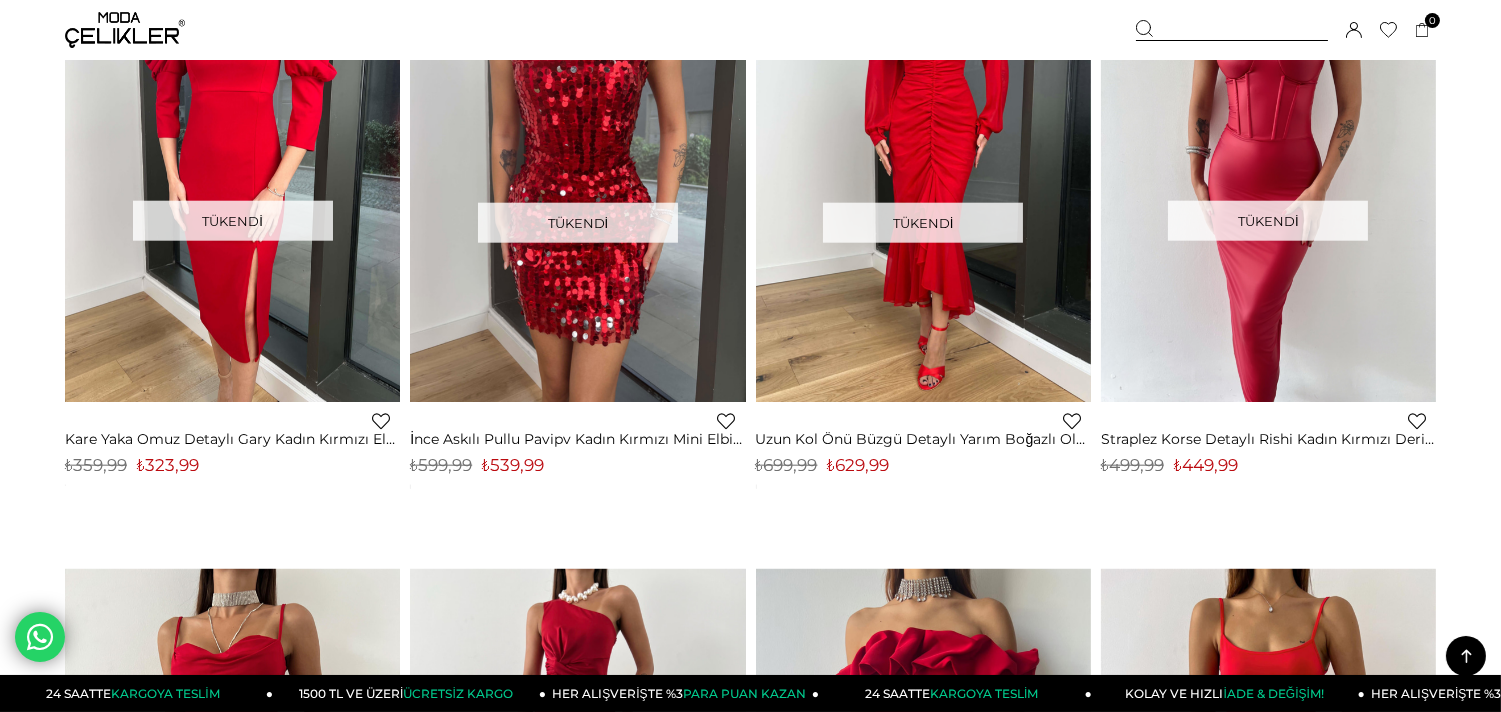 click at bounding box center [125, 30] 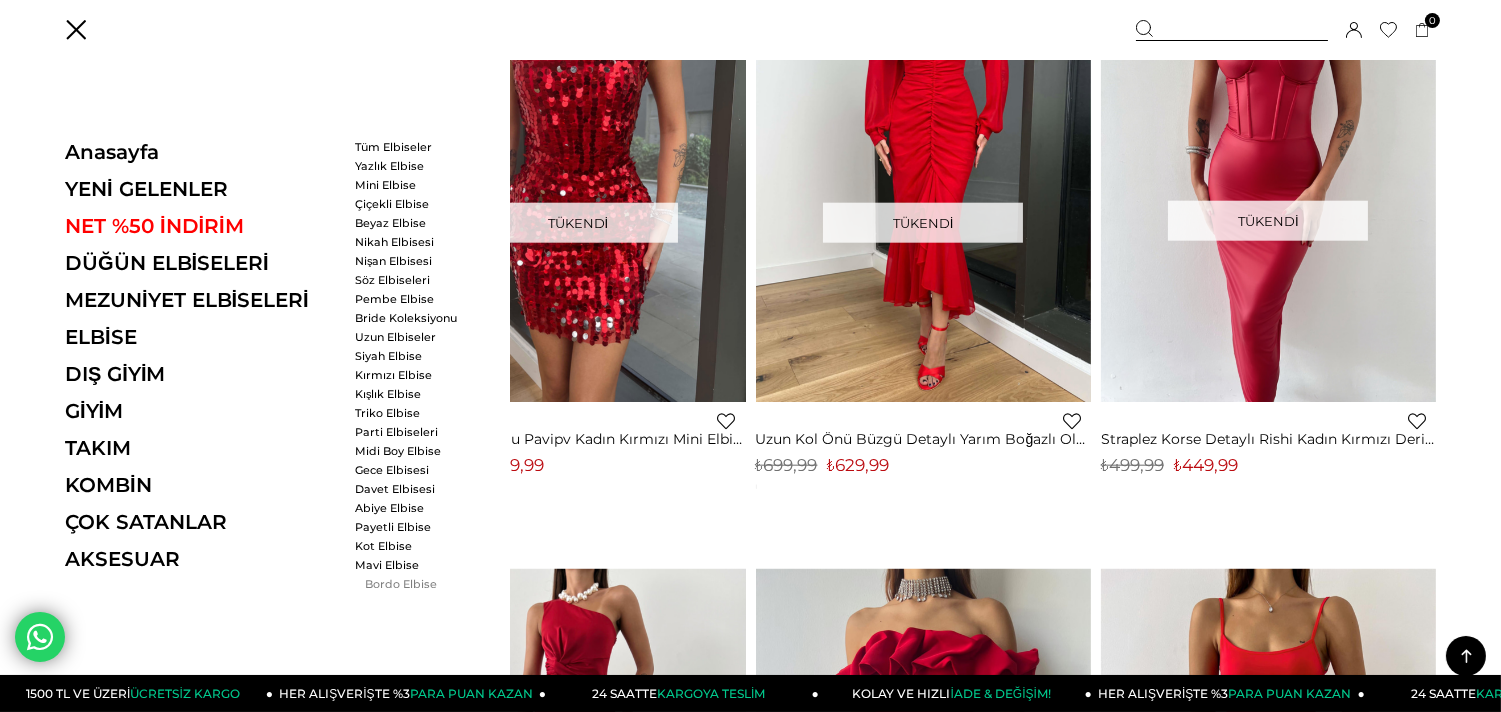 click on "Bordo Elbise" at bounding box center [412, 584] 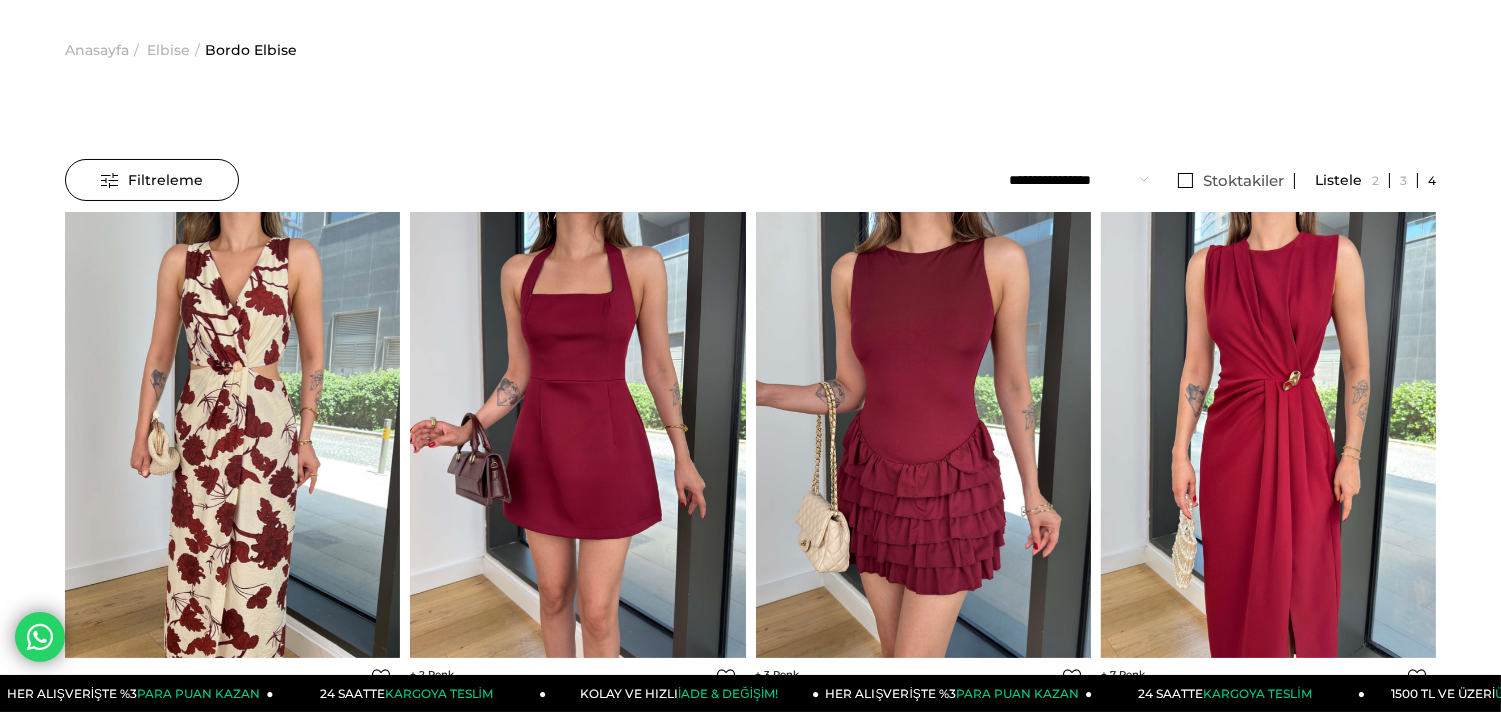 scroll, scrollTop: 111, scrollLeft: 0, axis: vertical 